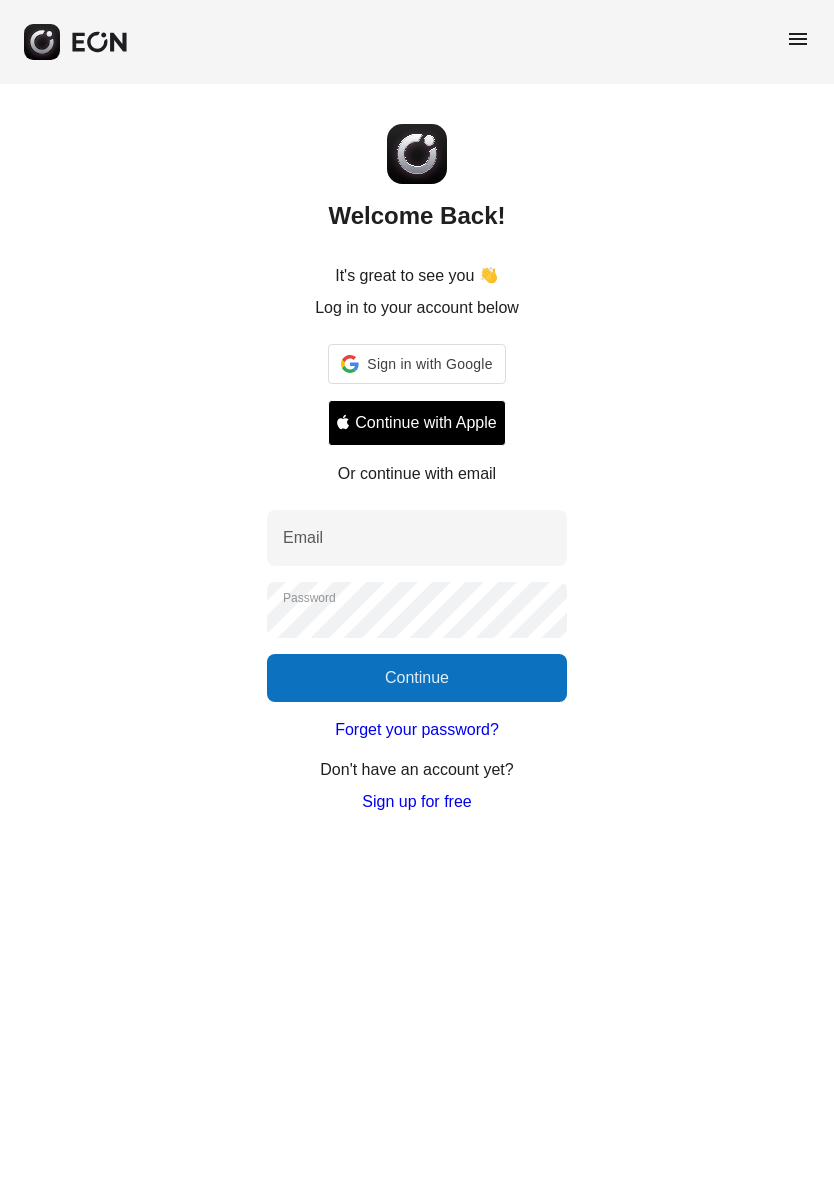 scroll, scrollTop: 0, scrollLeft: 0, axis: both 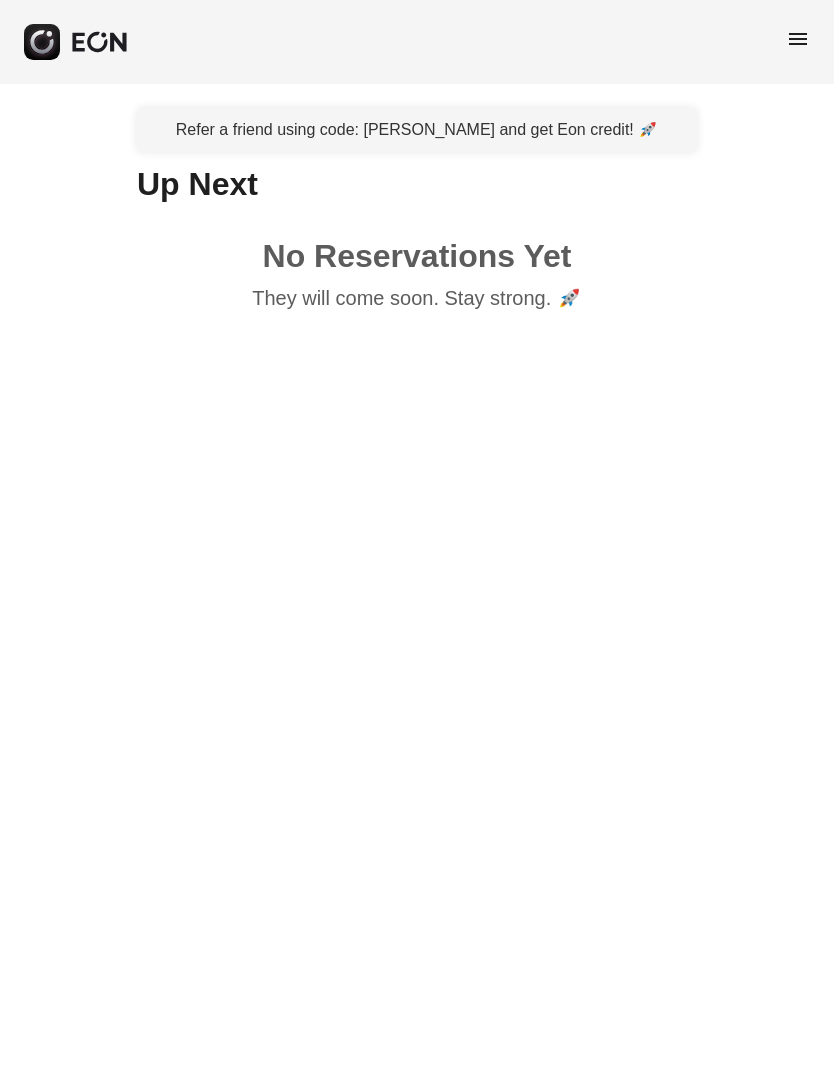 click on "menu" at bounding box center [798, 39] 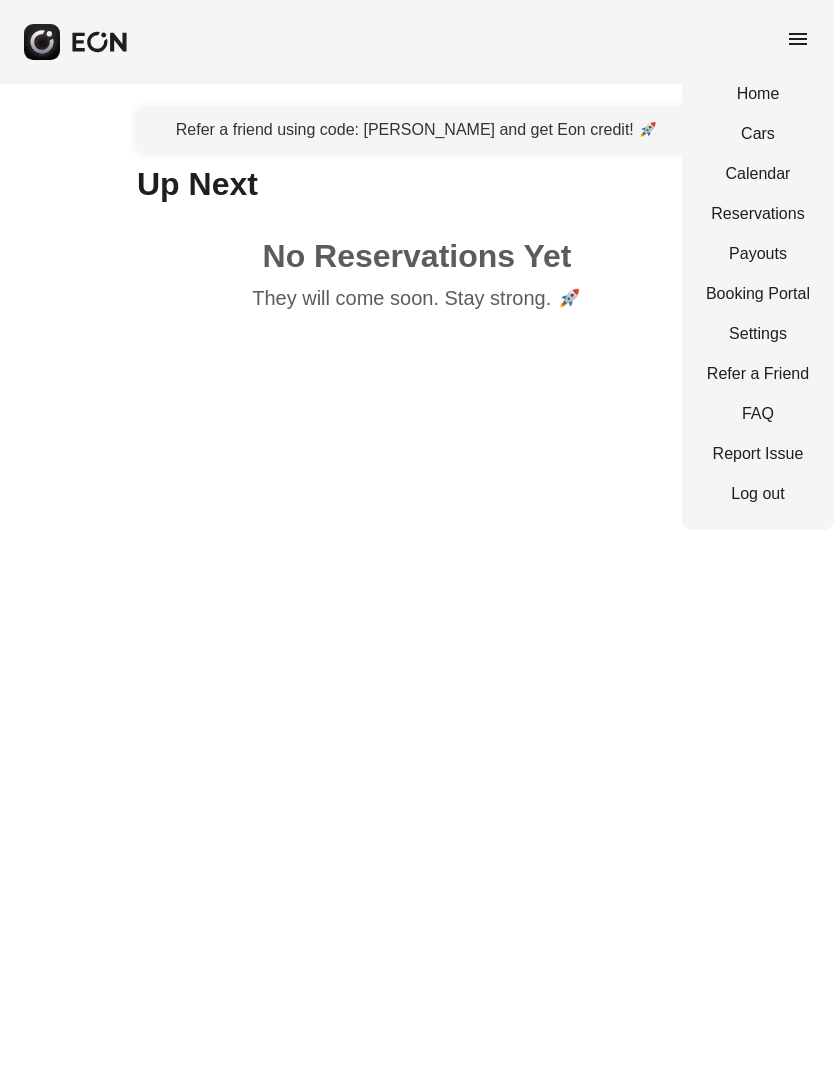 click on "Cars" at bounding box center (758, 134) 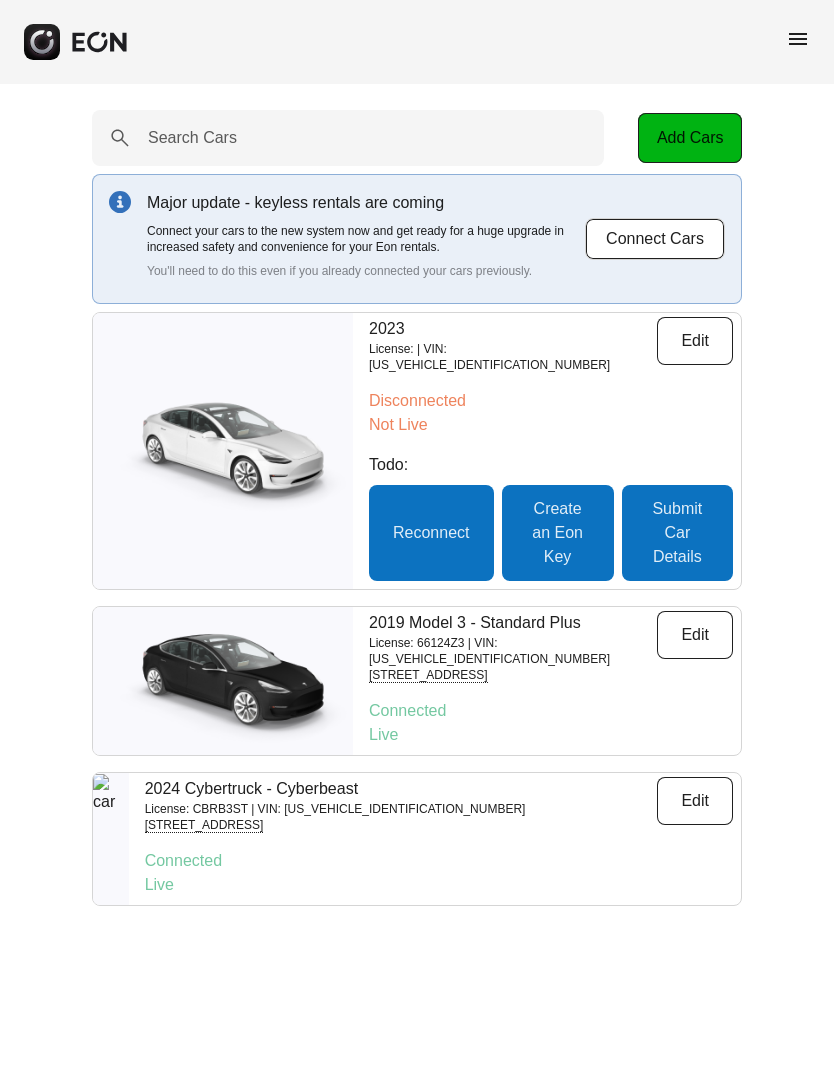 click on "Edit" at bounding box center [695, 801] 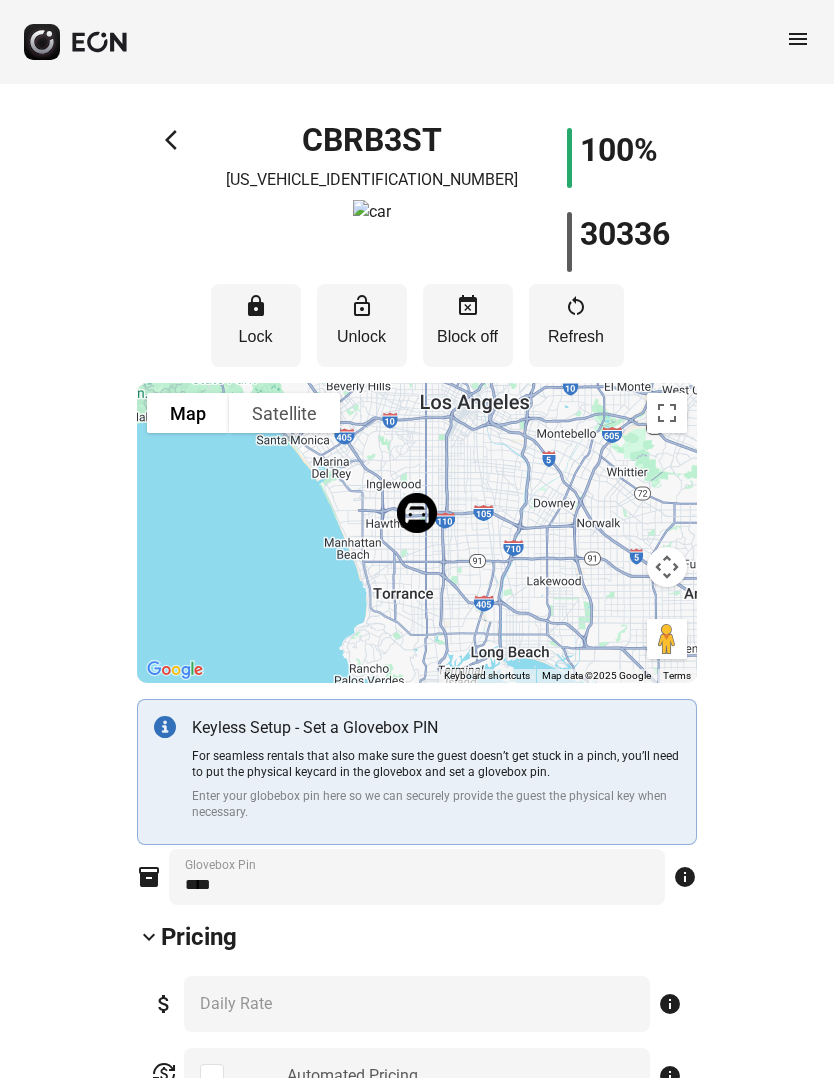 click on "Block off" at bounding box center (468, 337) 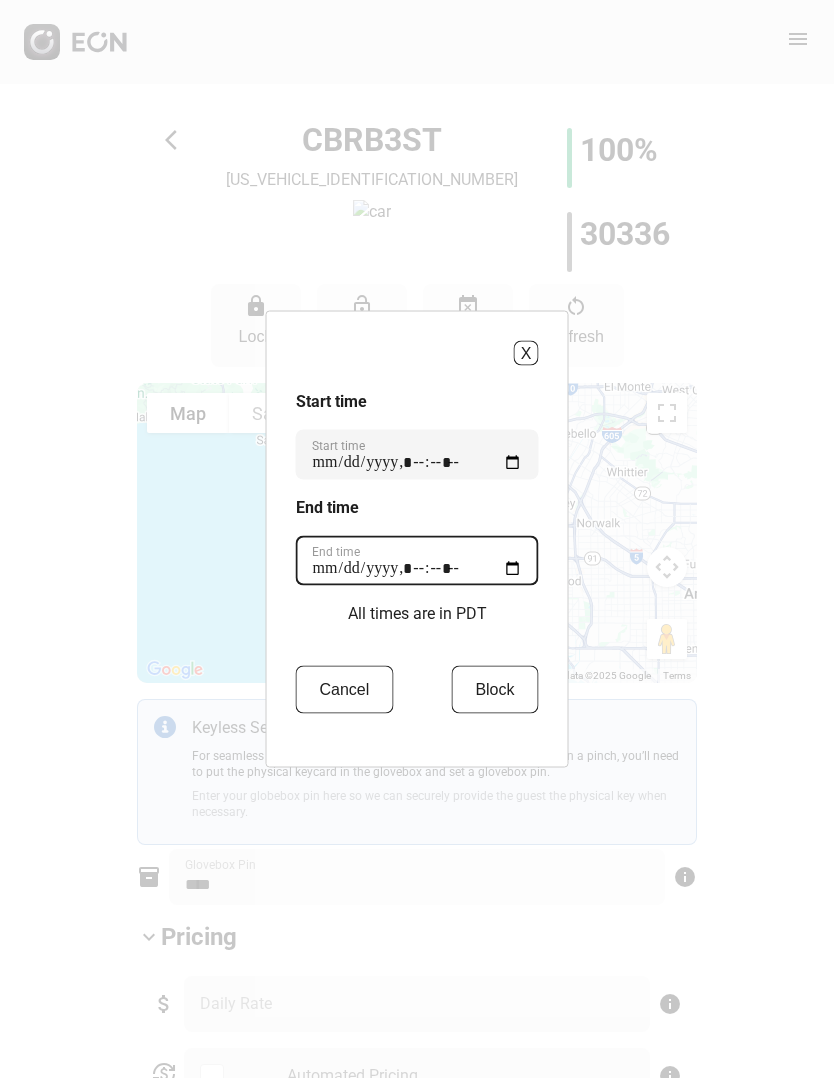 click on "End time" at bounding box center [417, 561] 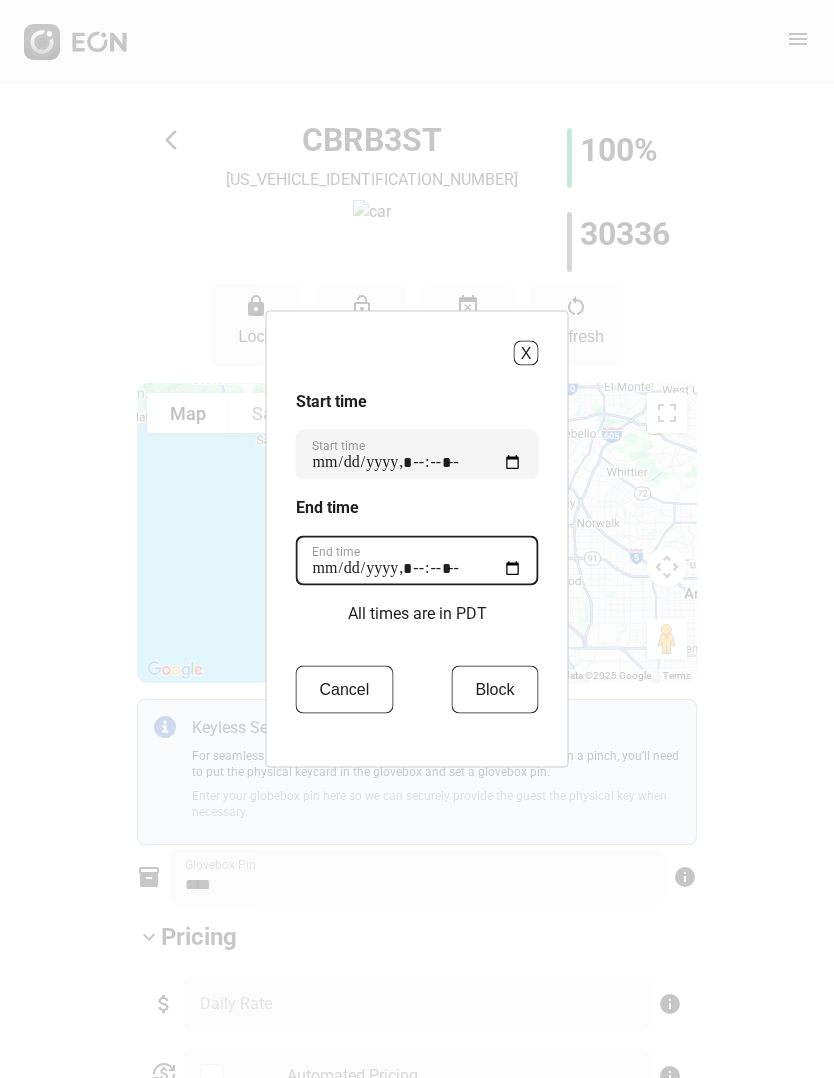 type on "**********" 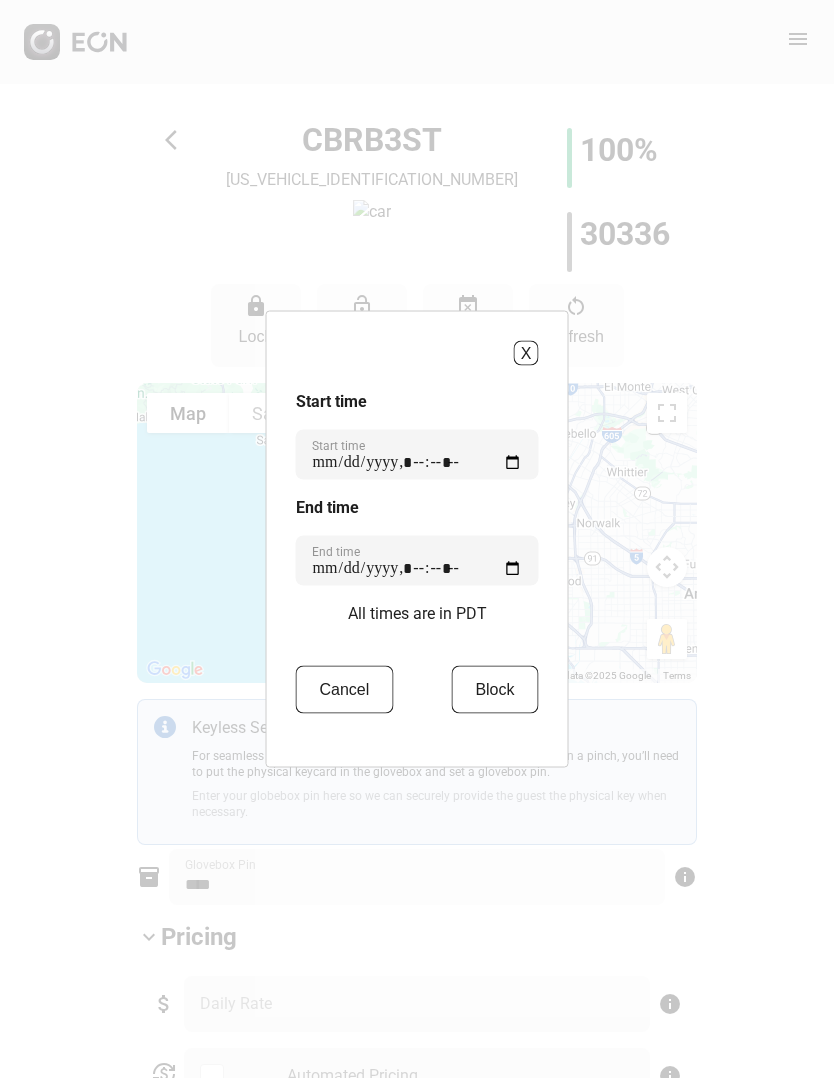 click on "Block" at bounding box center (494, 690) 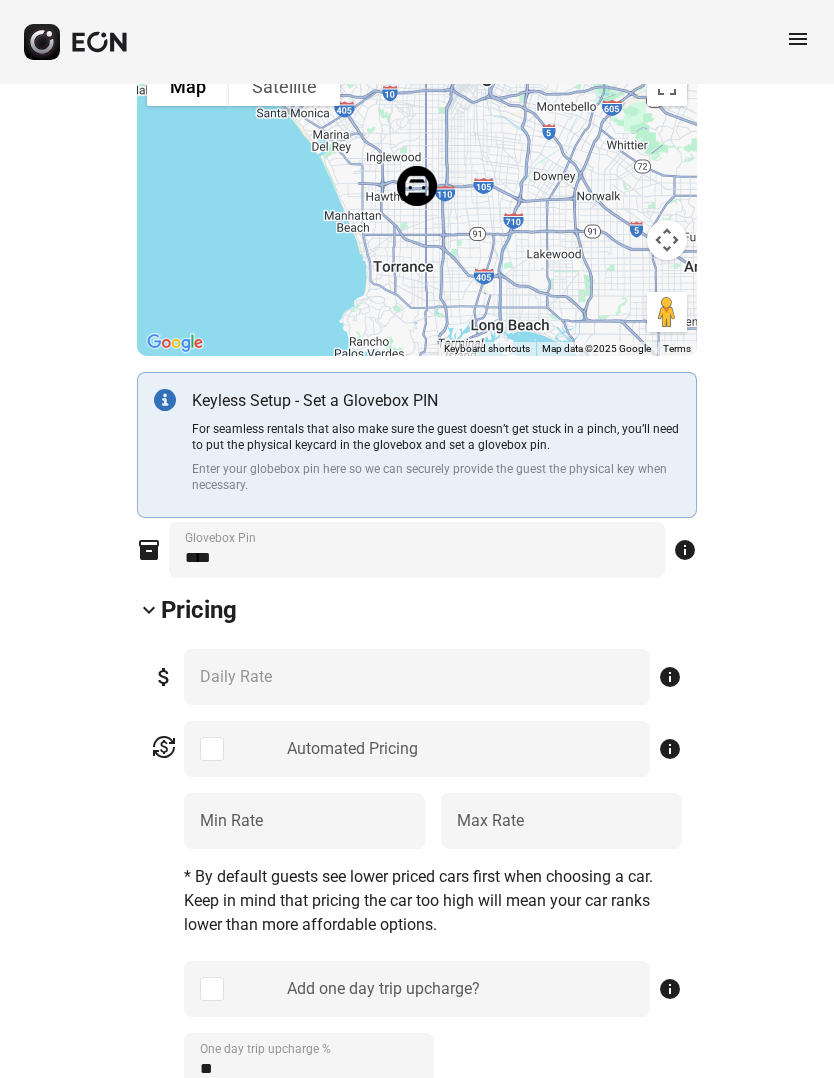 scroll, scrollTop: 345, scrollLeft: 0, axis: vertical 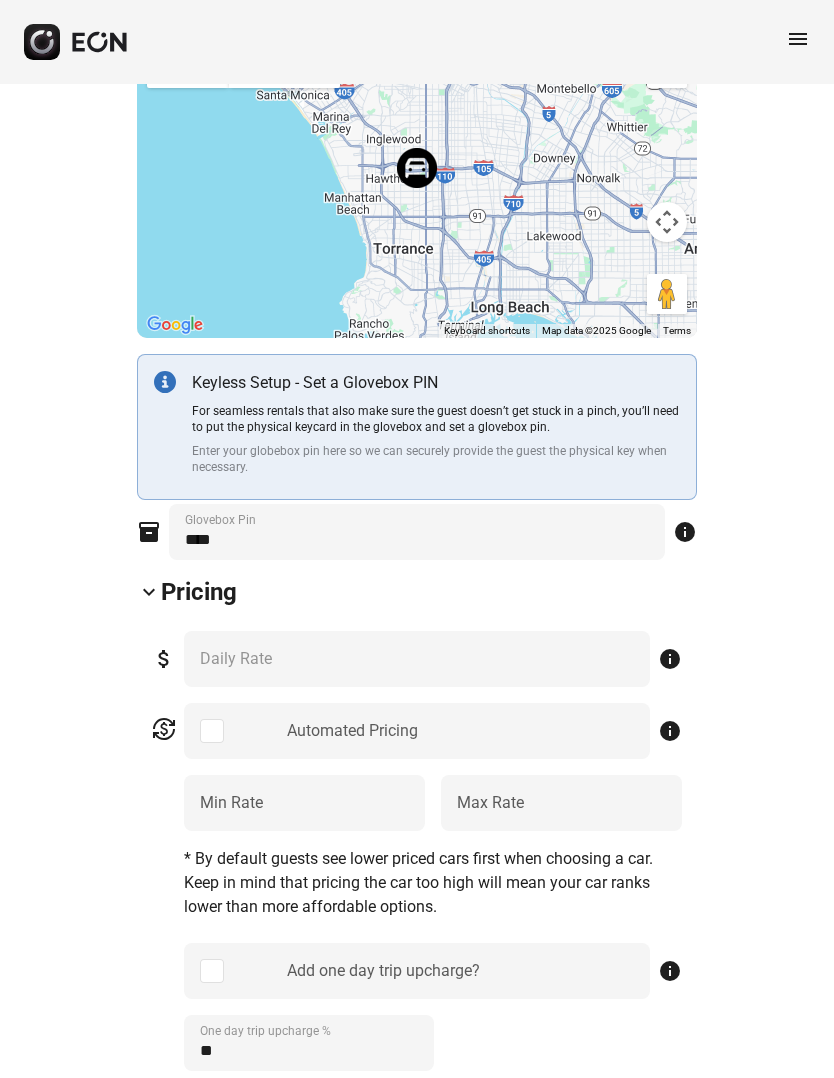 click on "arrow_back_ios CBRB3ST [US_VEHICLE_IDENTIFICATION_NUMBER] 100% 30336 lock Lock lock_open Unlock event_busy Block off restart_alt Refresh To navigate the map with touch gestures double-tap and hold your finger on the map, then drag the map. ← Move left → Move right ↑ Move up ↓ Move down + Zoom in - Zoom out Home Jump left by 75% End Jump right by 75% Page Up Jump up by 75% Page Down Jump down by 75% Map Terrain Satellite Labels Keyboard shortcuts Map Data Map data ©2025 Google Map data ©2025 Google 10 km  Click to toggle between metric and imperial units Terms Report a map error Keyless Setup - Set a Glovebox PIN For seamless rentals that also make sure the guest doesn’t get stuck in a pinch, you’ll need to put the physical keycard in the glovebox and set a glovebox pin. Enter your globebox pin here so we can securely provide the guest the physical key when necessary. inventory_2 Glovebox Pin info keyboard_arrow_down Pricing attach_money *** Daily Rate info currency_exchange Automated Pricing info *** Min Rate *" at bounding box center [417, 1575] 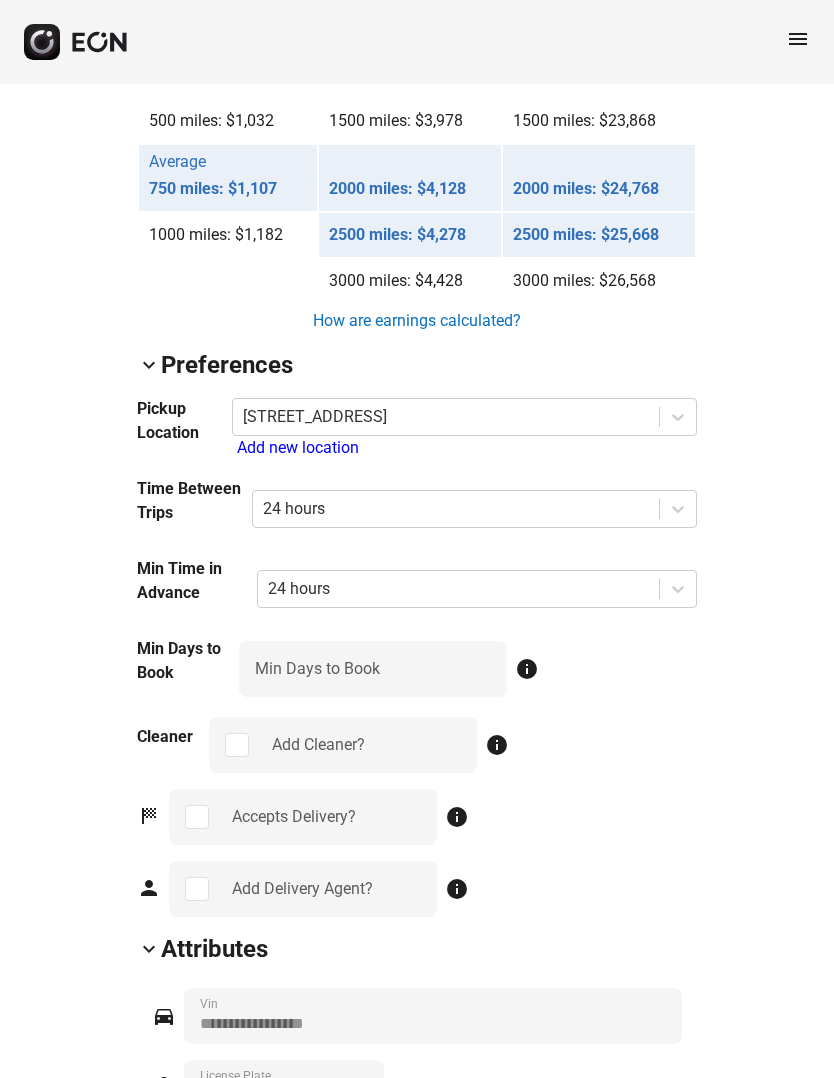 scroll, scrollTop: 1786, scrollLeft: 0, axis: vertical 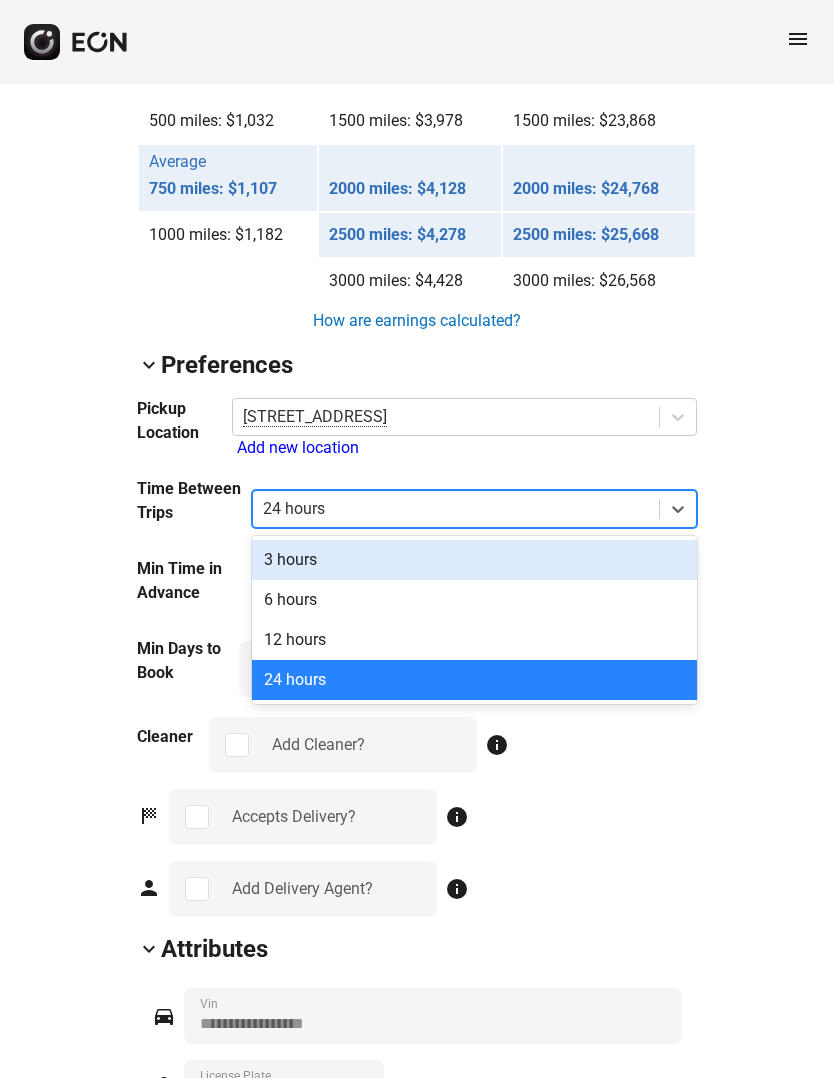 click on "12 hours" at bounding box center (474, 640) 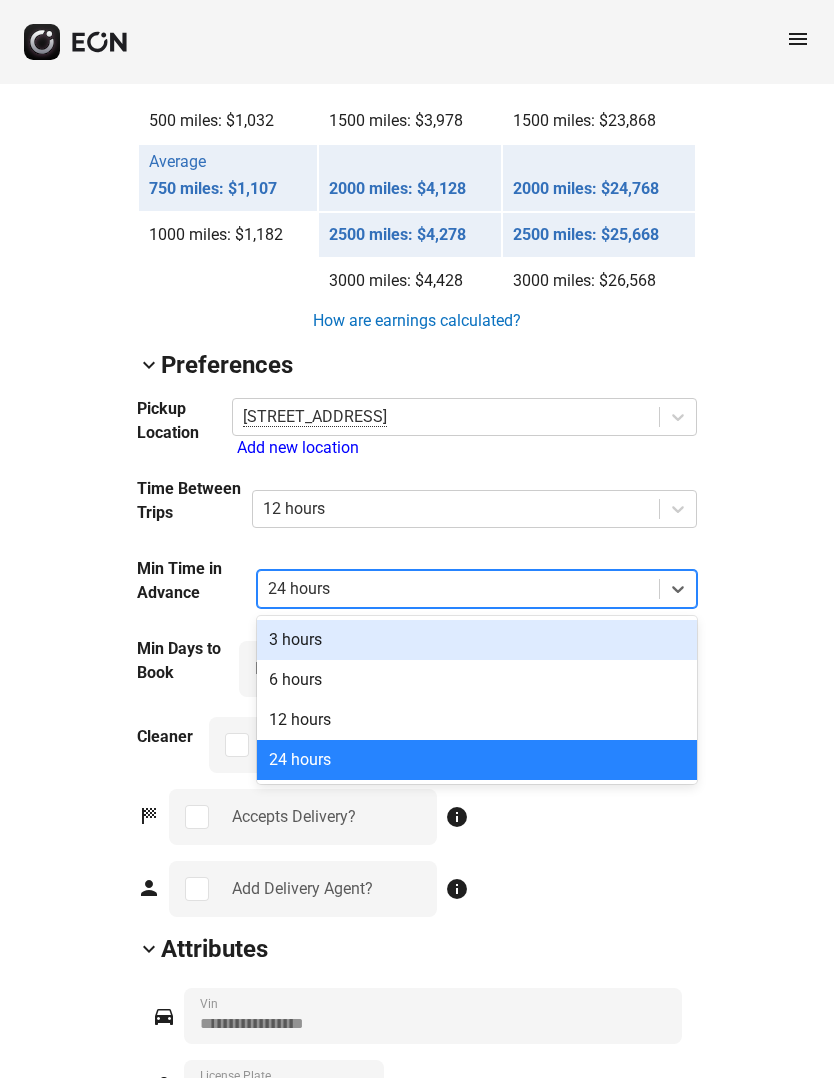 click on "12 hours" at bounding box center [477, 720] 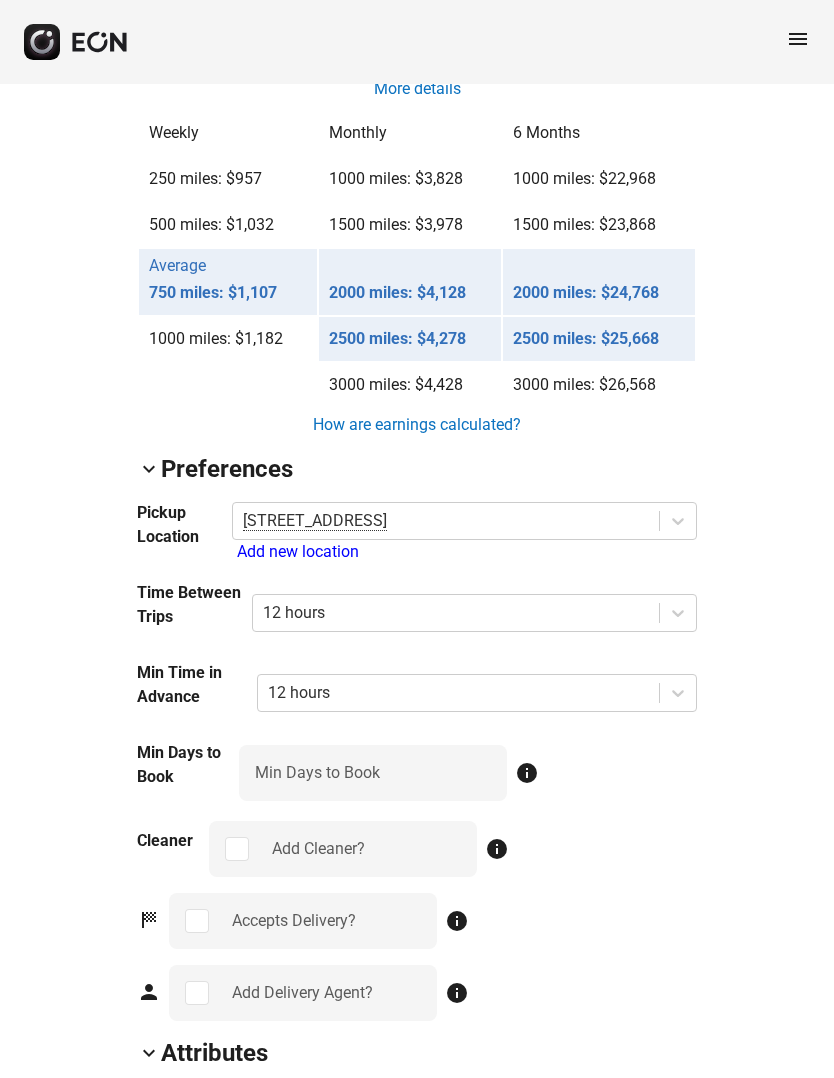 scroll, scrollTop: 1682, scrollLeft: 0, axis: vertical 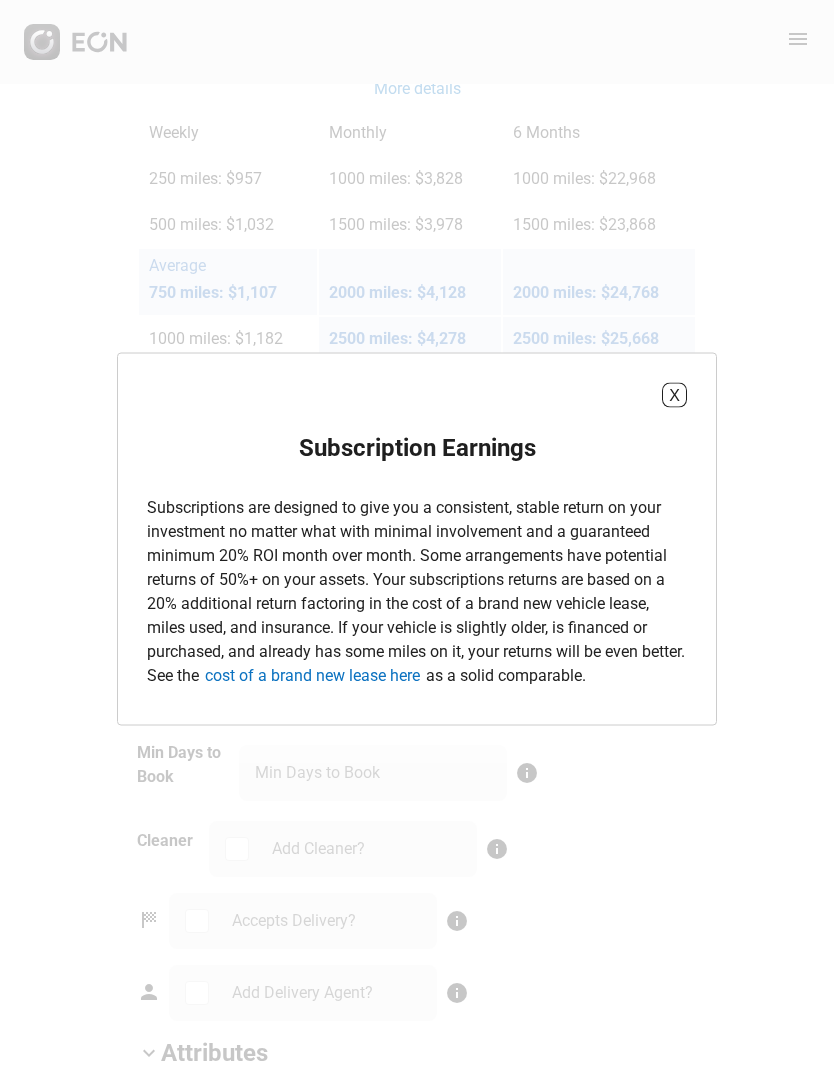 click on "X Subscription Earnings Subscriptions are designed to give you a consistent, stable return on your investment no matter what with minimal involvement and a guaranteed minimum 20% ROI month over month. Some arrangements have potential returns of 50%+ on your assets. Your subscriptions returns are based on a 20% additional return factoring in the cost of a brand new vehicle lease, miles used, and insurance. If your vehicle is slightly older, is financed or purchased, and already has some miles on it, your returns will be even better. See the   cost of a brand new lease here   as a solid comparable." at bounding box center [417, 539] 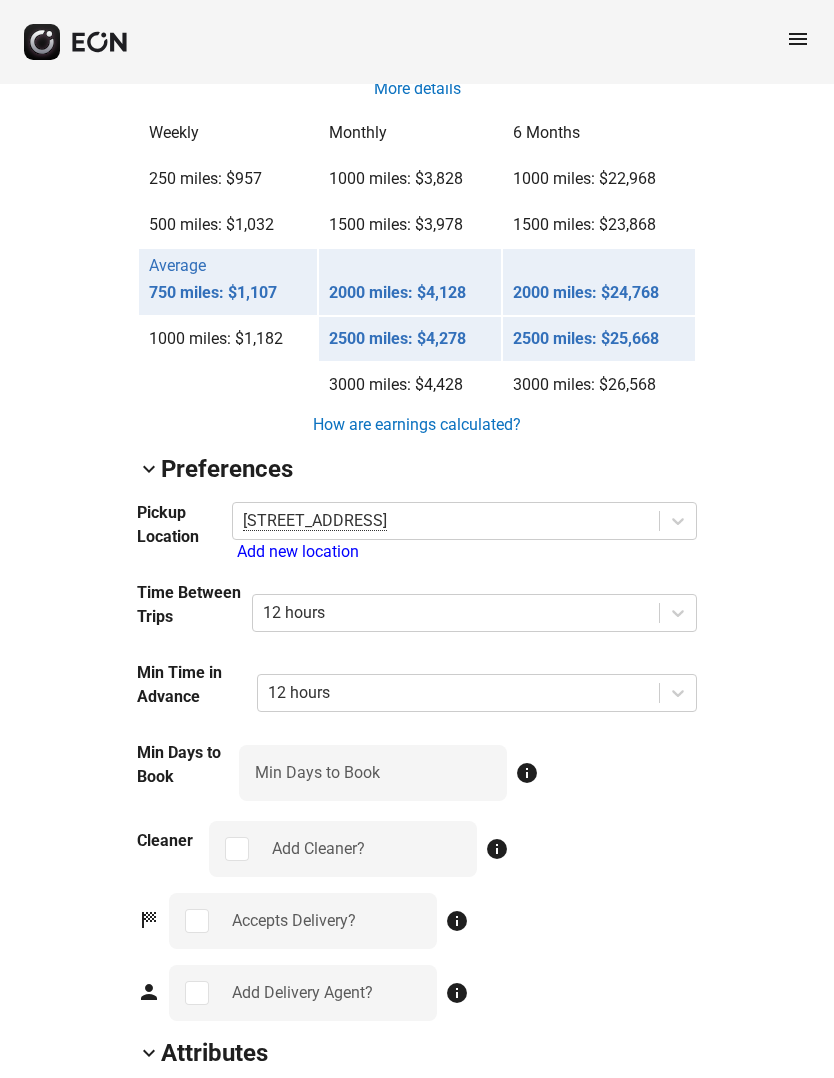 click on "arrow_back_ios CBRB3ST [US_VEHICLE_IDENTIFICATION_NUMBER] 100% 30336 lock Lock lock_open Unlock event_busy Block off restart_alt Refresh To navigate the map with touch gestures double-tap and hold your finger on the map, then drag the map. ← Move left → Move right ↑ Move up ↓ Move down + Zoom in - Zoom out Home Jump left by 75% End Jump right by 75% Page Up Jump up by 75% Page Down Jump down by 75% Map Terrain Satellite Labels Keyboard shortcuts Map Data Map data ©2025 Google Map data ©2025 Google 10 km  Click to toggle between metric and imperial units Terms Report a map error Keyless Setup - Set a Glovebox PIN For seamless rentals that also make sure the guest doesn’t get stuck in a pinch, you’ll need to put the physical keycard in the glovebox and set a glovebox pin. Enter your globebox pin here so we can securely provide the guest the physical key when necessary. inventory_2 Glovebox Pin info keyboard_arrow_down Pricing attach_money *** Daily Rate info currency_exchange Automated Pricing info *** Min Rate" at bounding box center (417, 250) 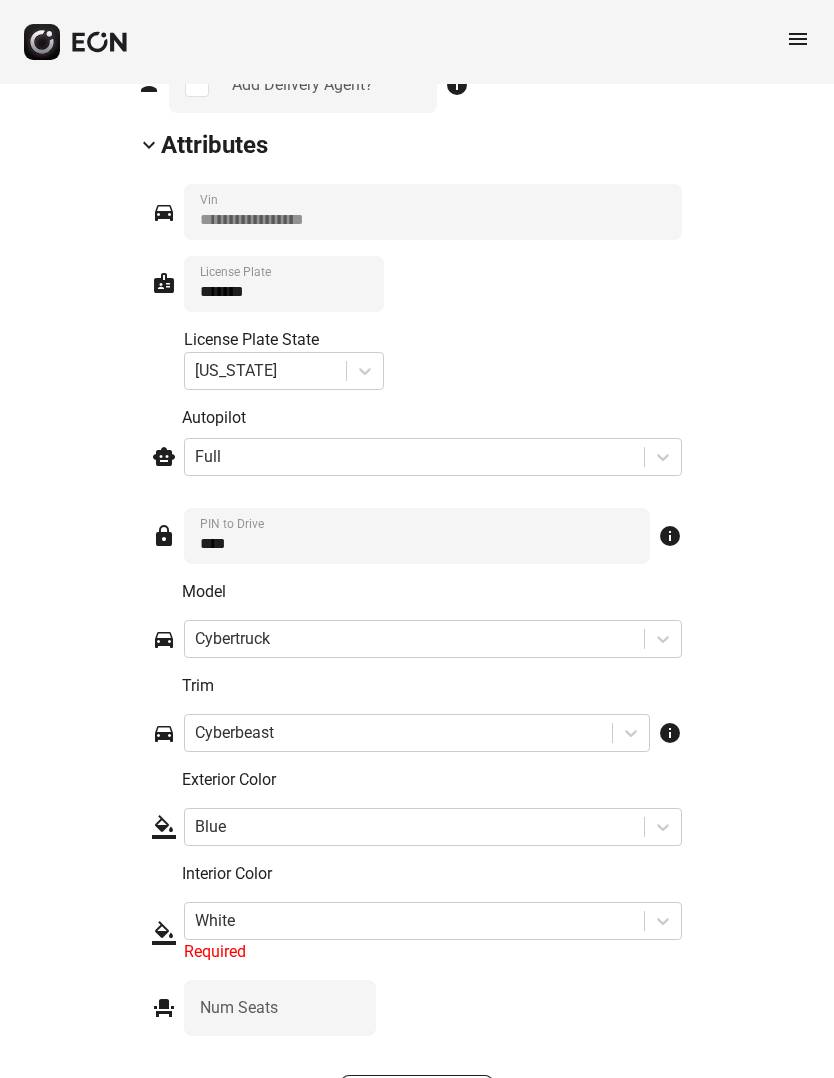 scroll, scrollTop: 2546, scrollLeft: 0, axis: vertical 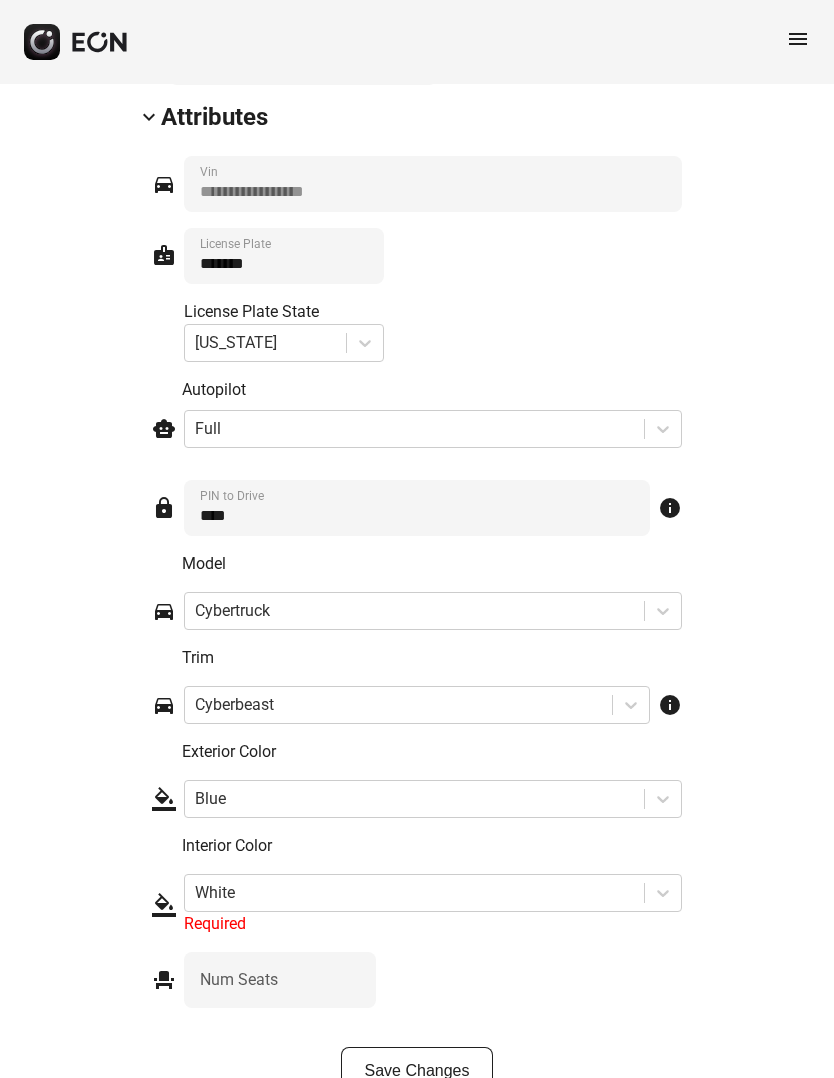 click on "Save Changes" at bounding box center [417, 1071] 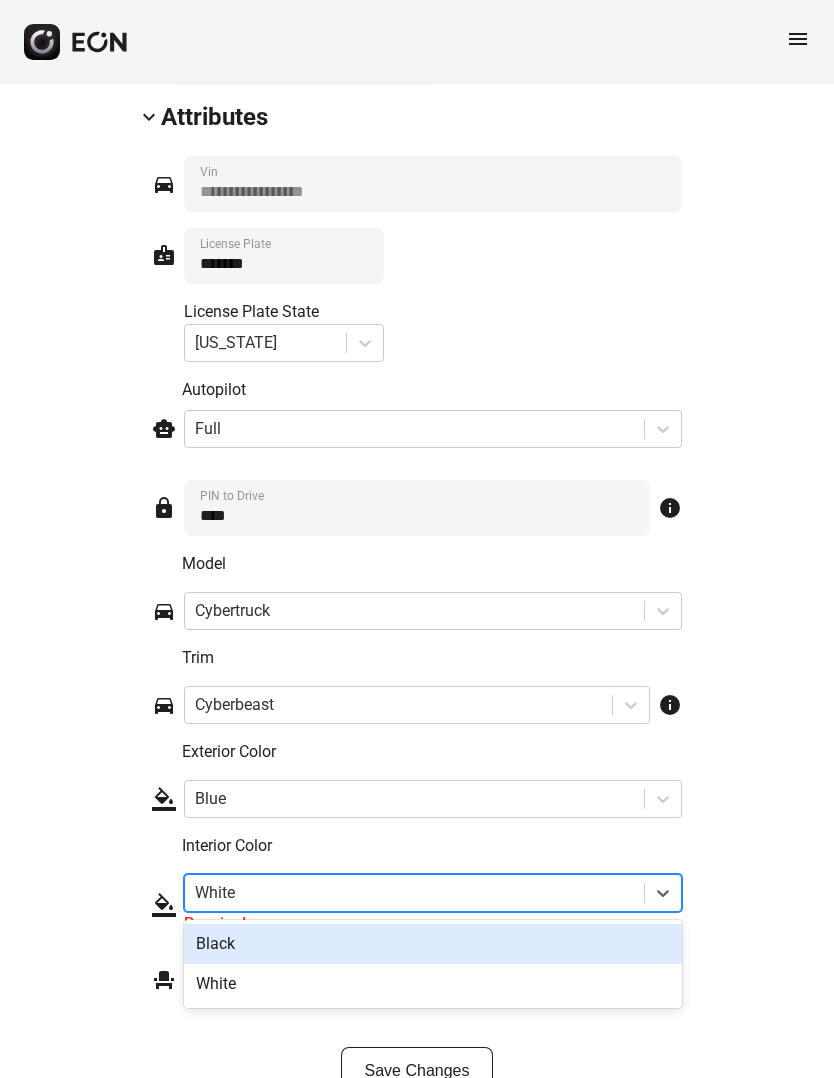 scroll, scrollTop: 2630, scrollLeft: 0, axis: vertical 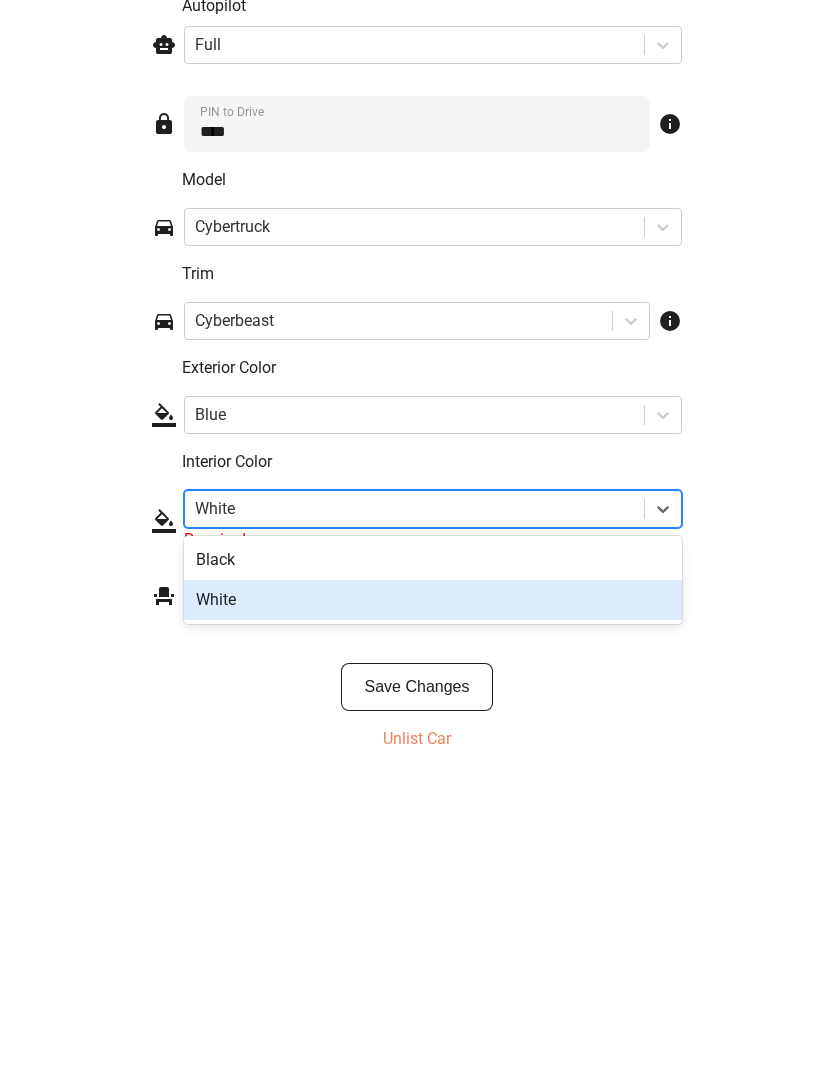 click on "White" at bounding box center (433, 900) 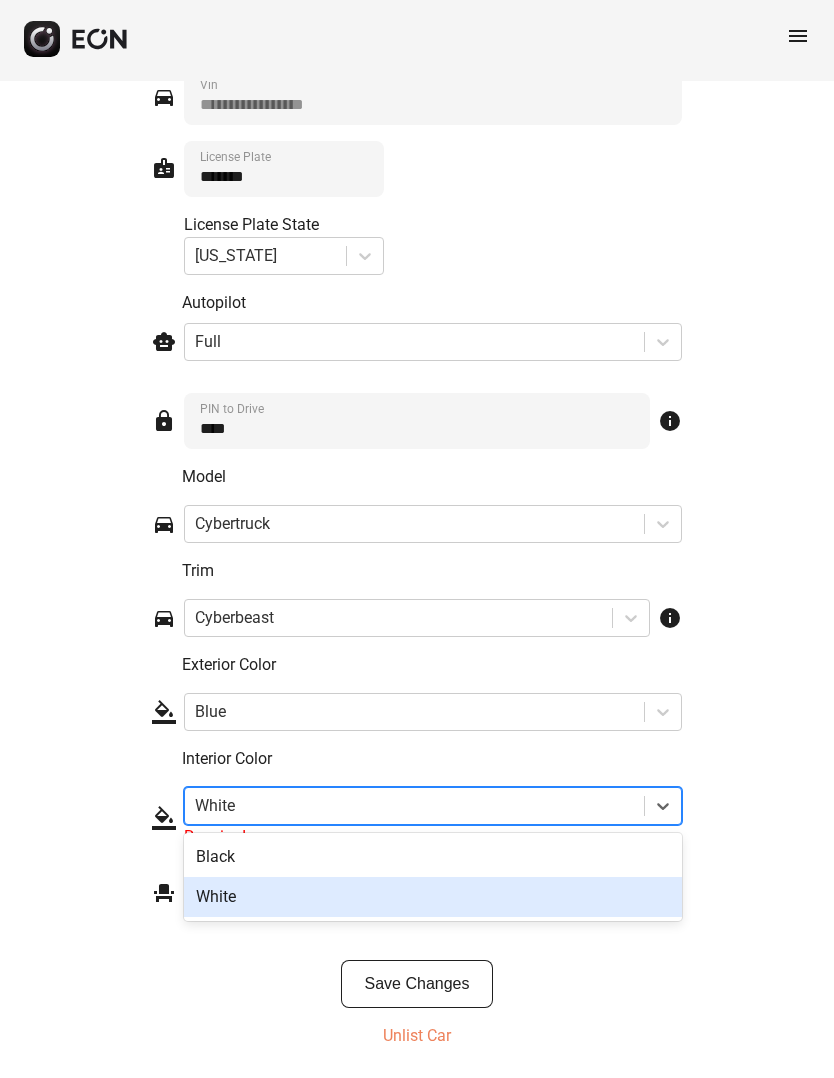 scroll, scrollTop: 2522, scrollLeft: 0, axis: vertical 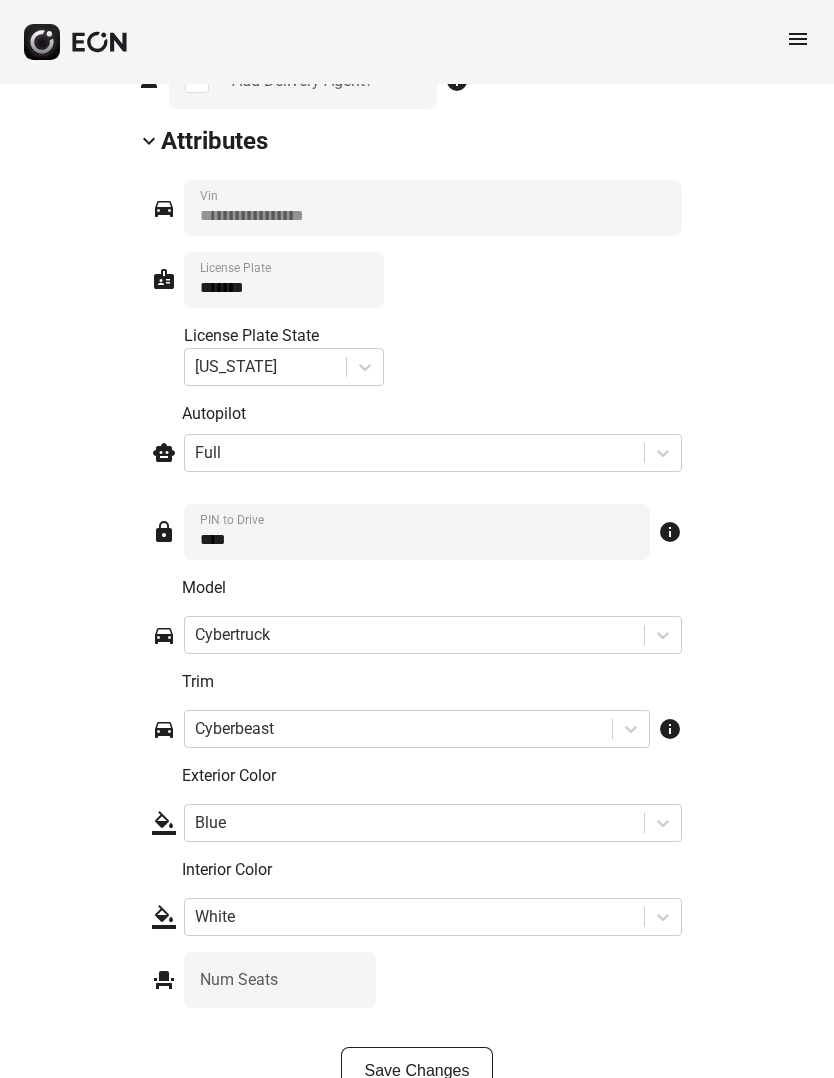 click on "Save Changes" at bounding box center (417, 1071) 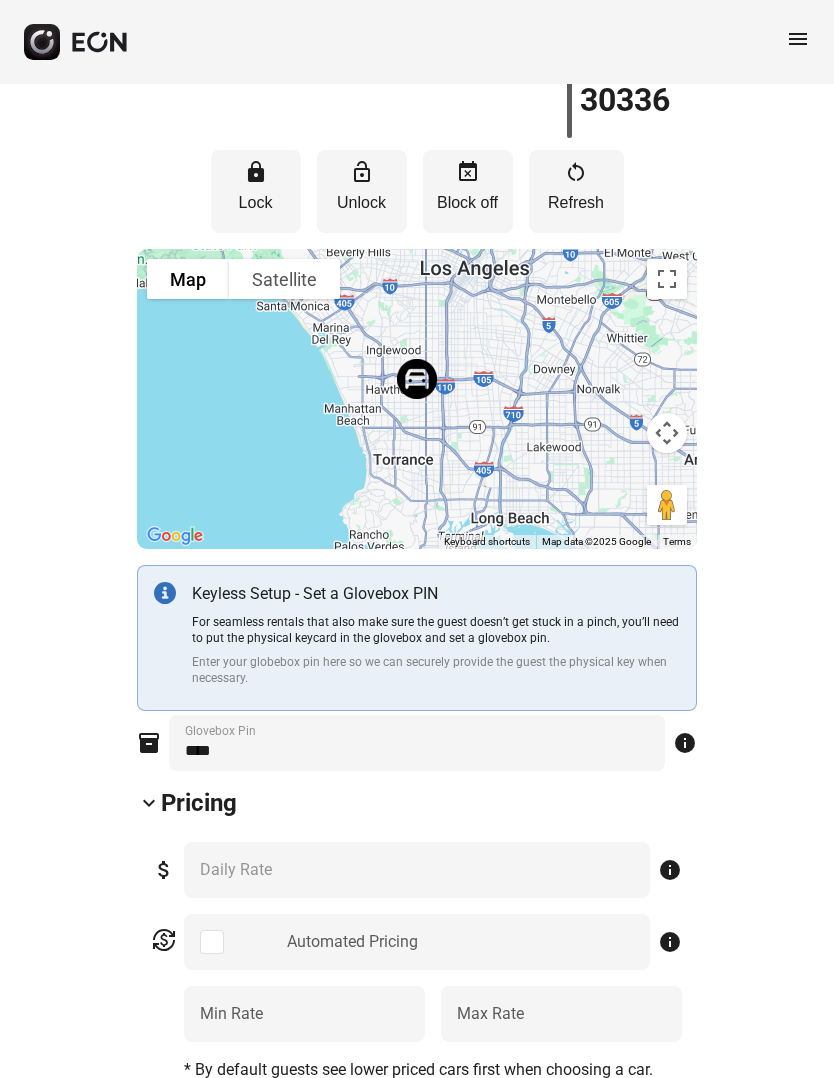 scroll, scrollTop: 0, scrollLeft: 0, axis: both 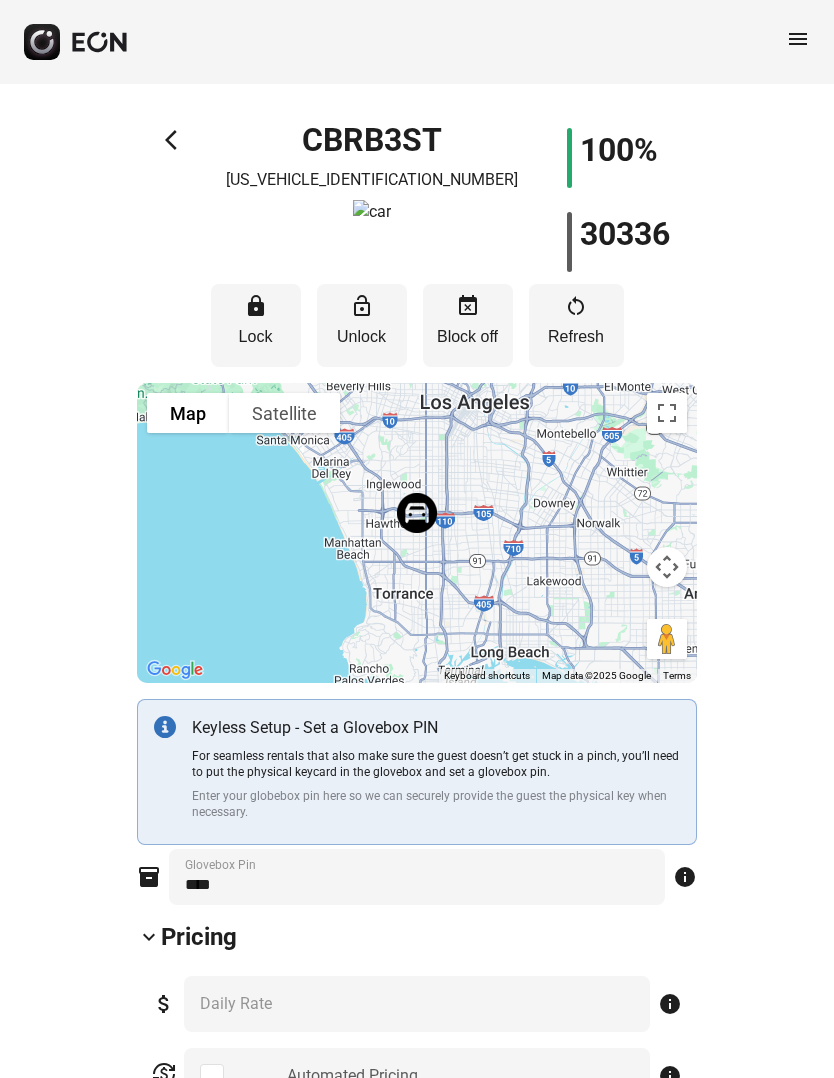 click on "arrow_back_ios" at bounding box center (177, 140) 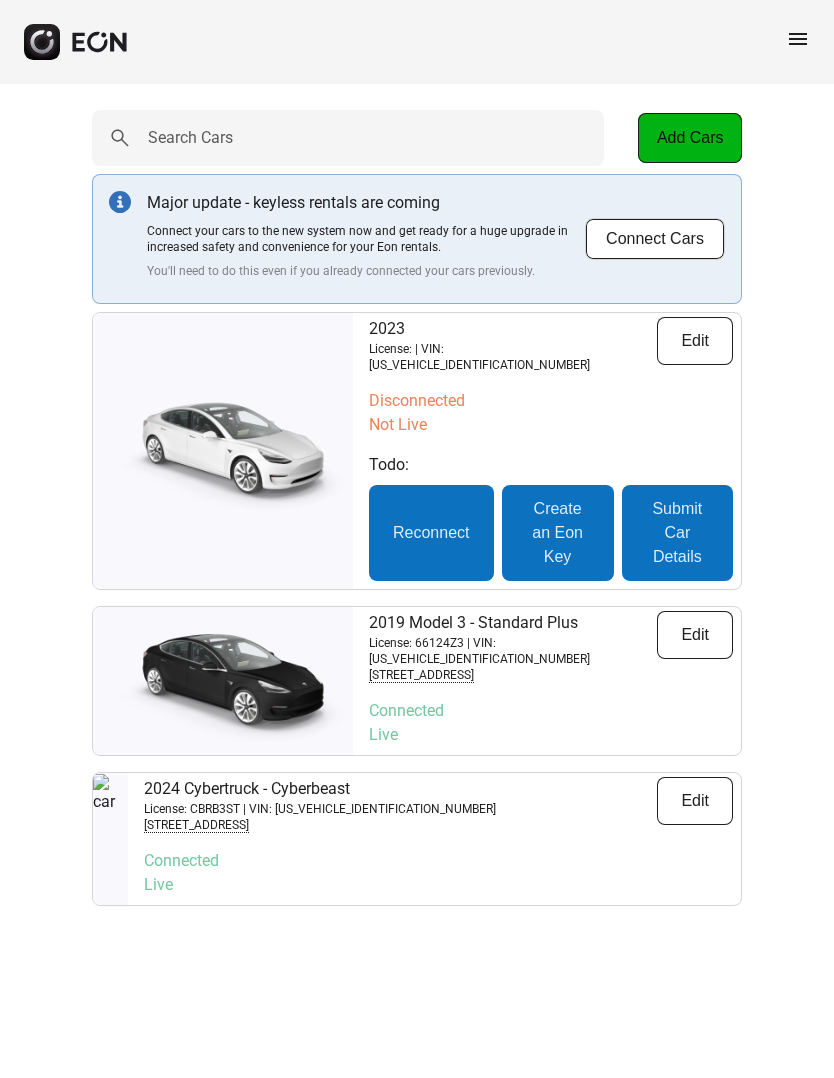 click on "Edit" at bounding box center (695, 635) 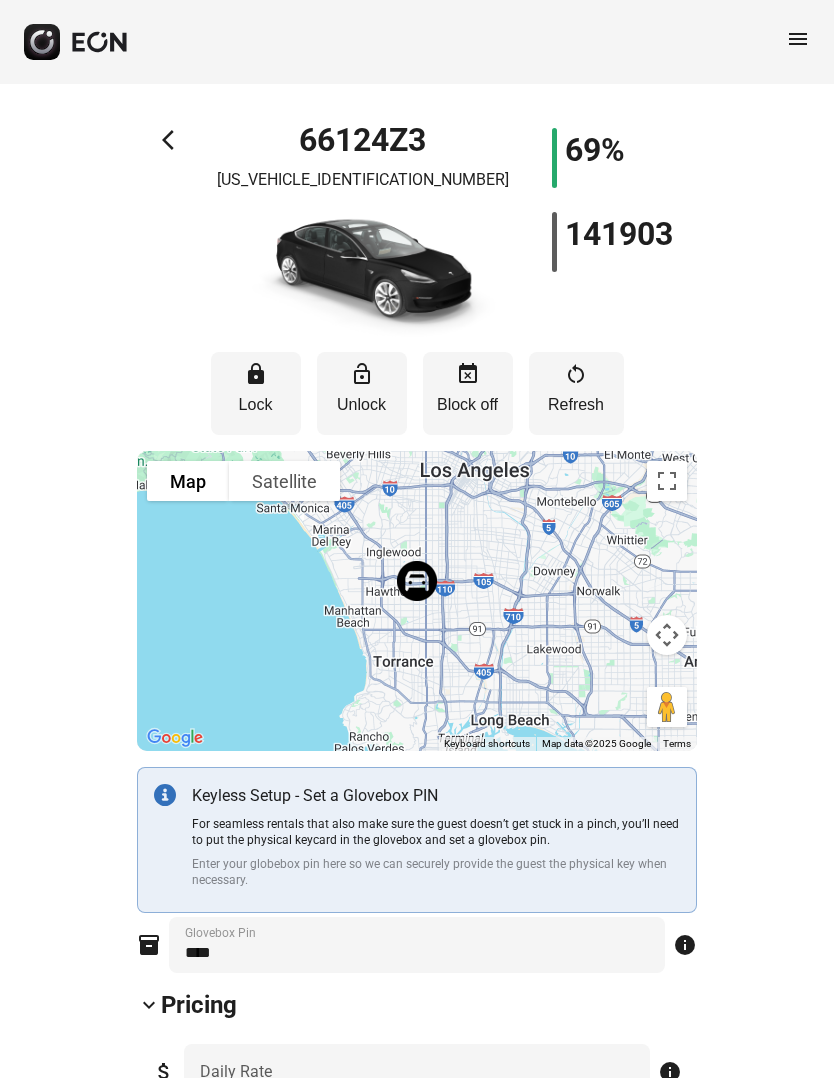 click on "event_busy Block off" at bounding box center [468, 393] 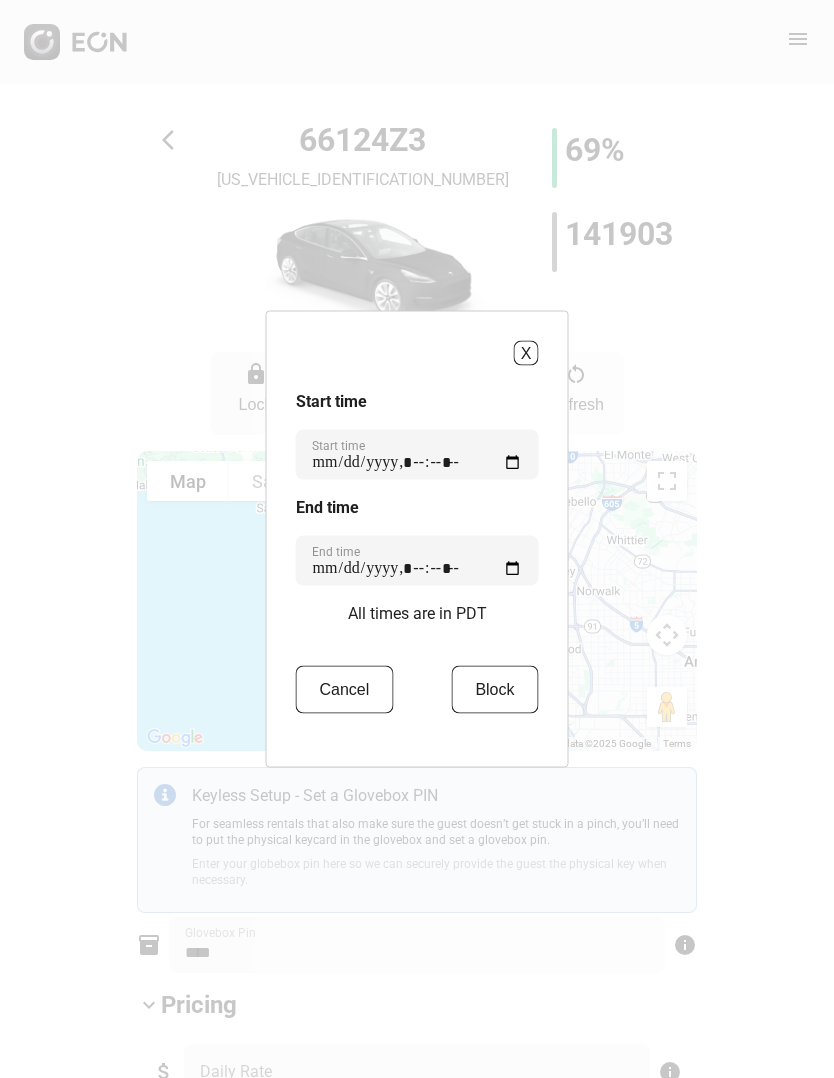 click on "End time" at bounding box center [417, 561] 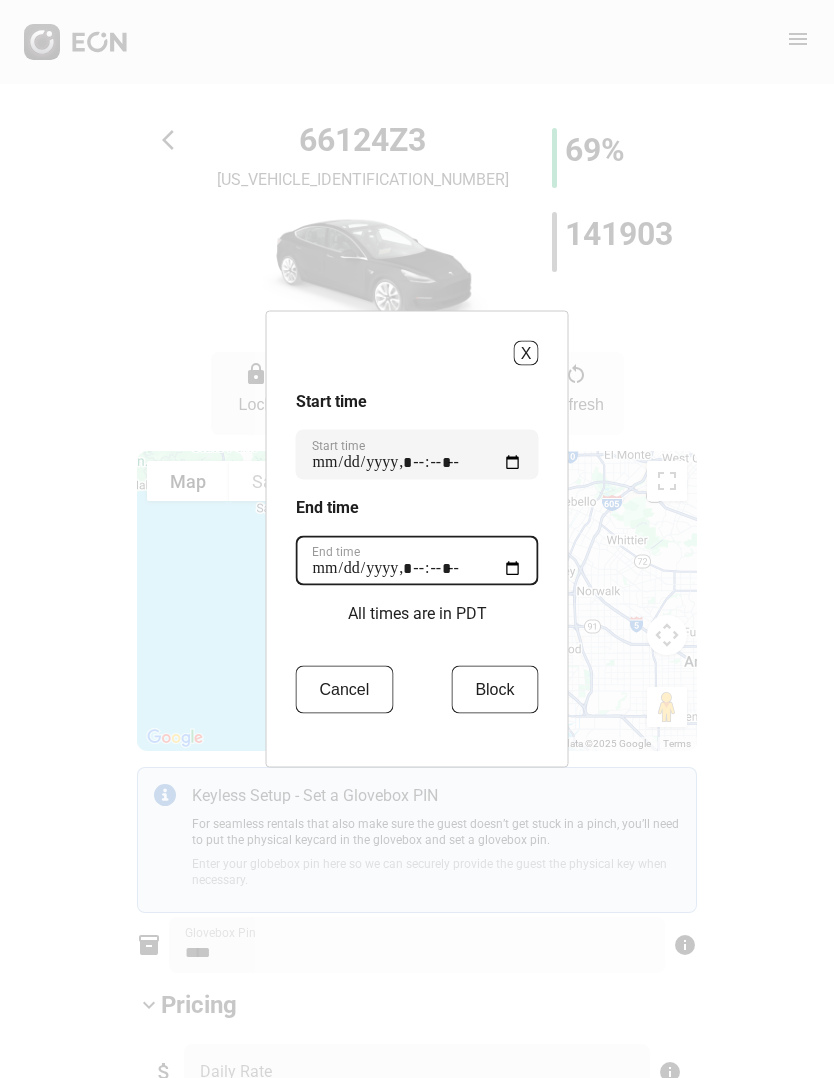 type on "**********" 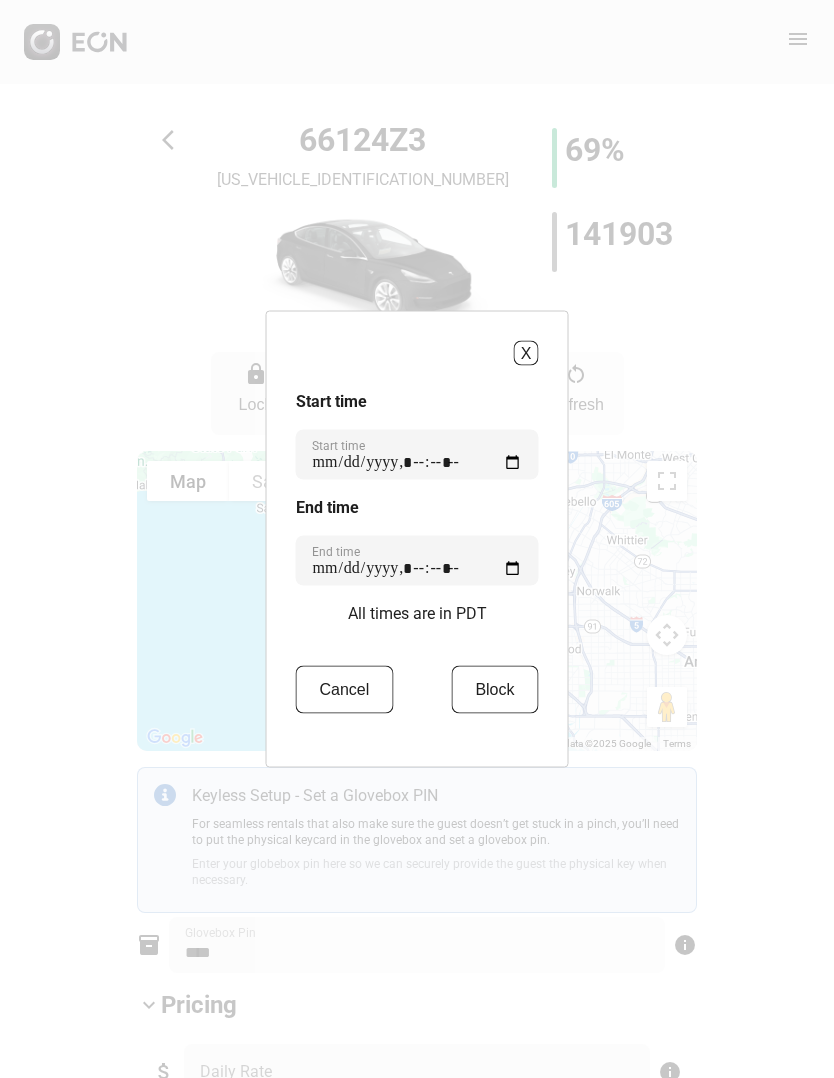 click on "Block" at bounding box center (494, 690) 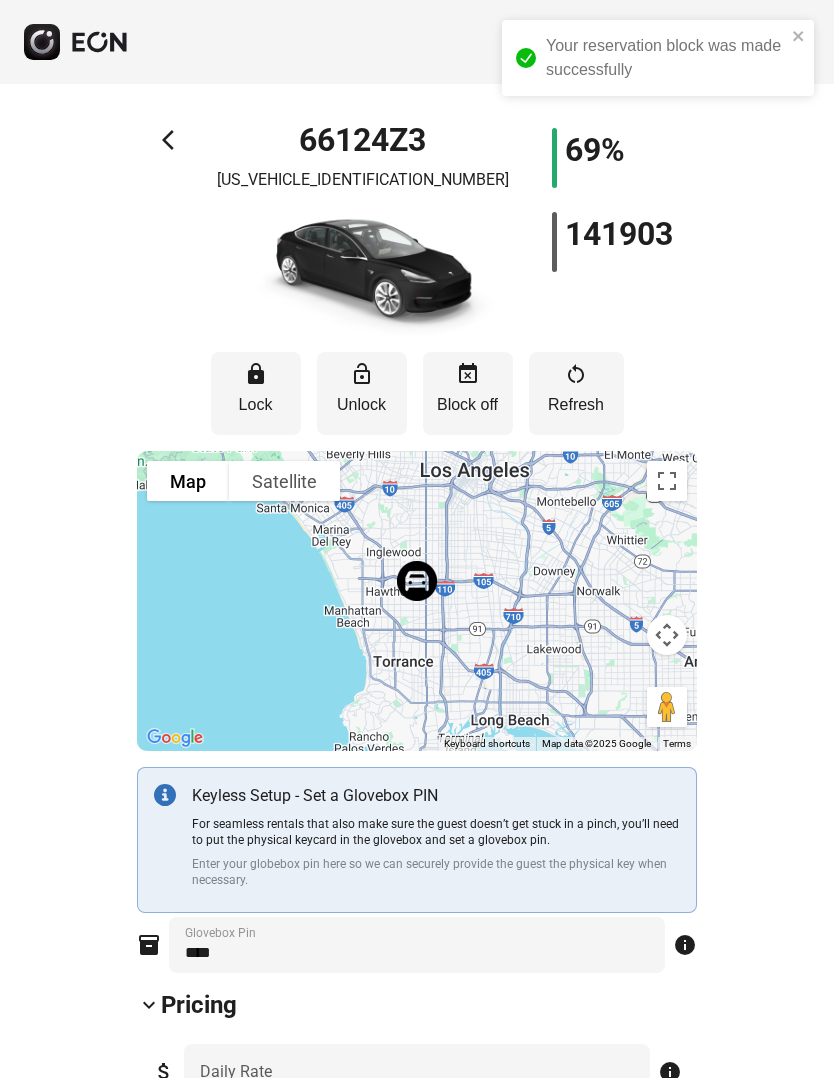 click on "event_busy" at bounding box center (468, 374) 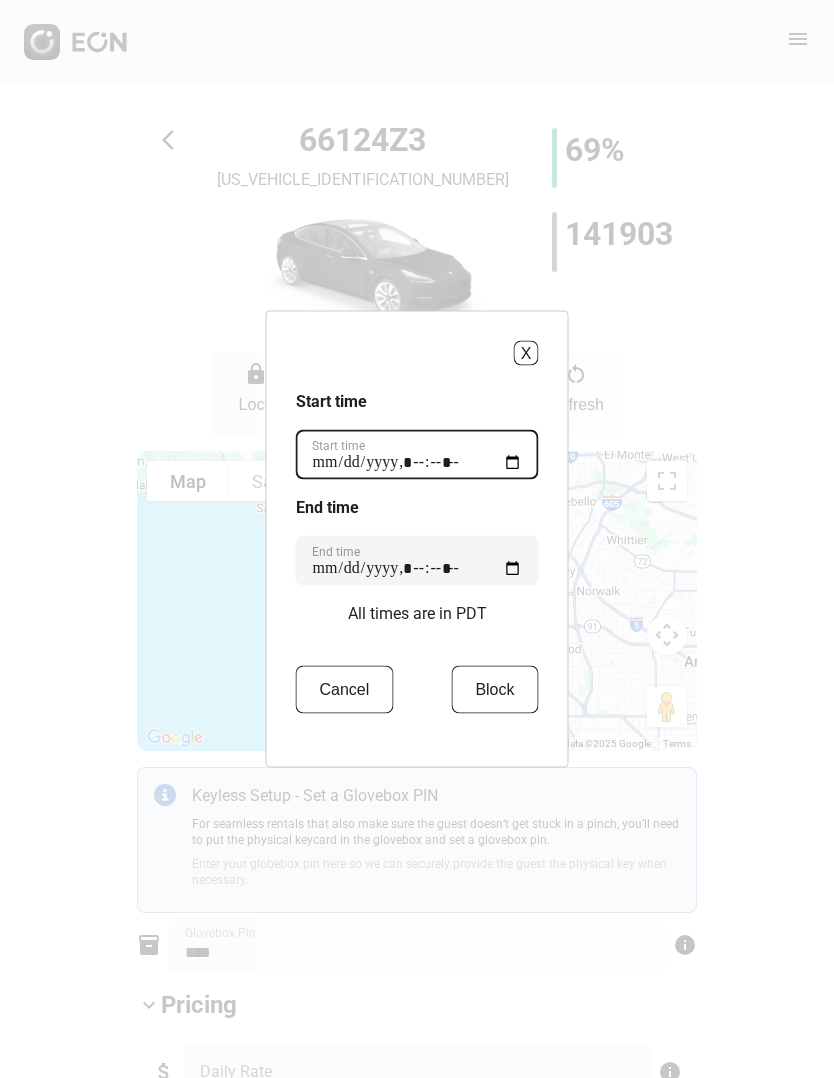 click on "Start time" at bounding box center [417, 455] 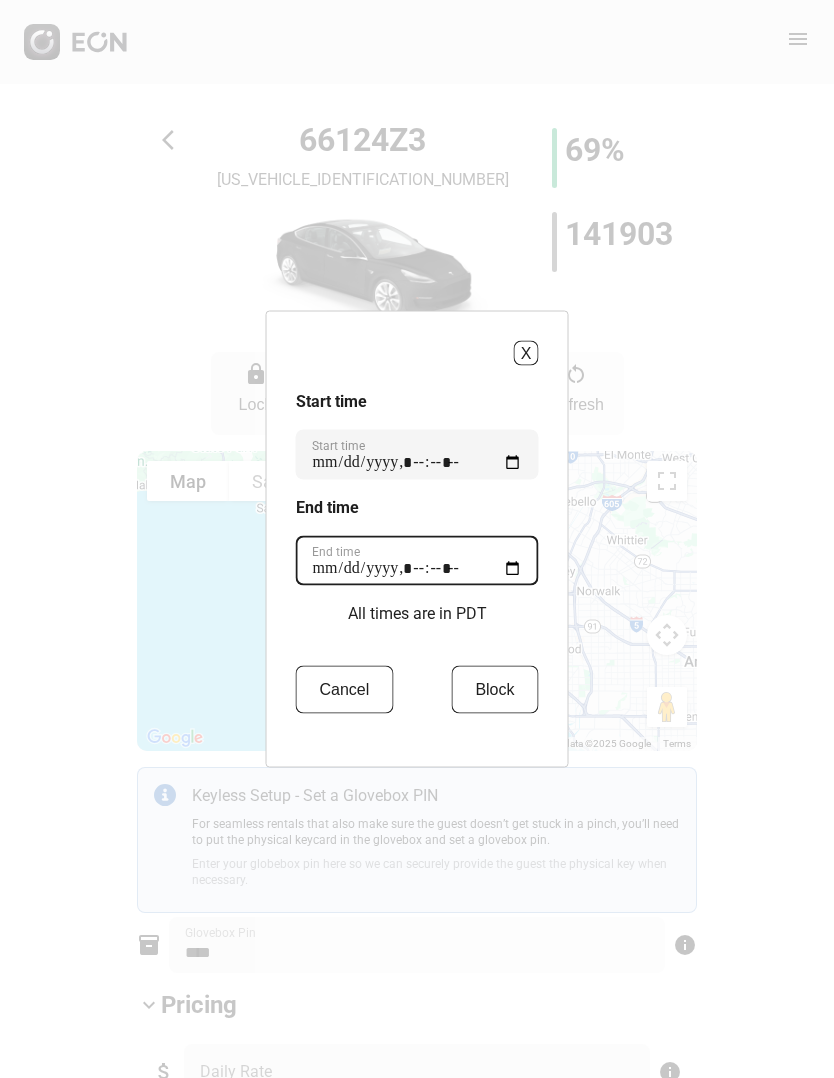 click on "End time" at bounding box center [417, 561] 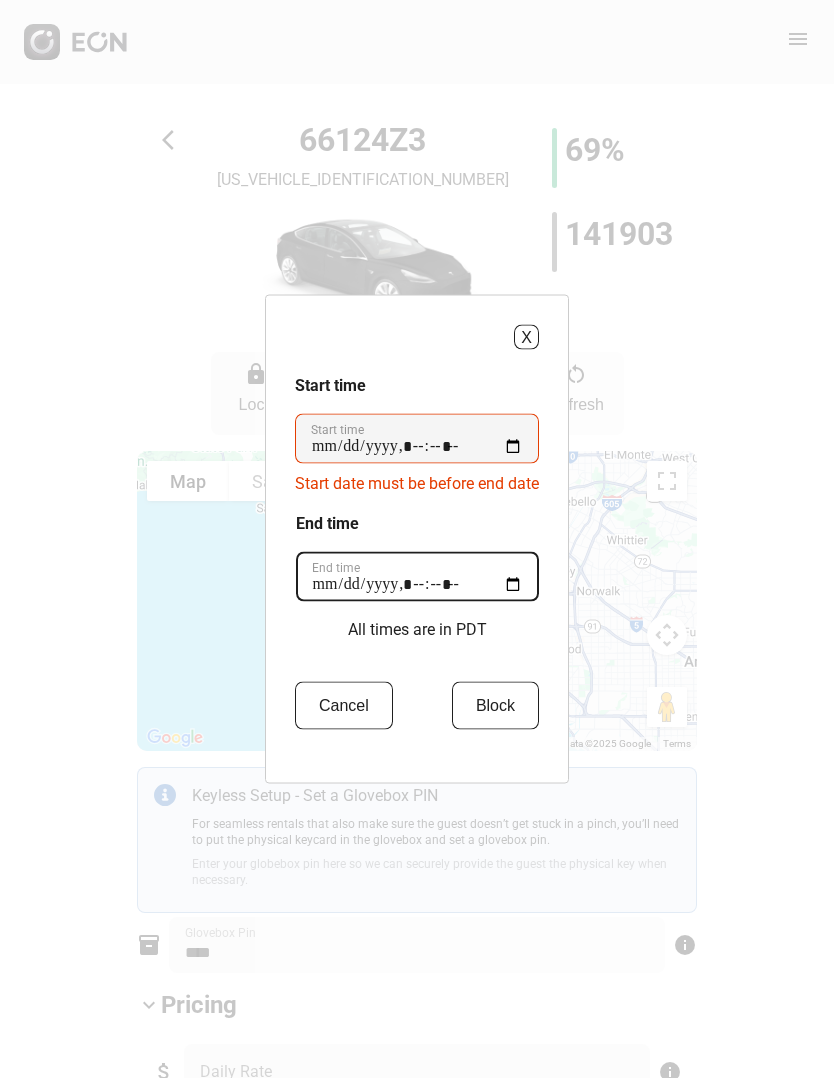 type on "**********" 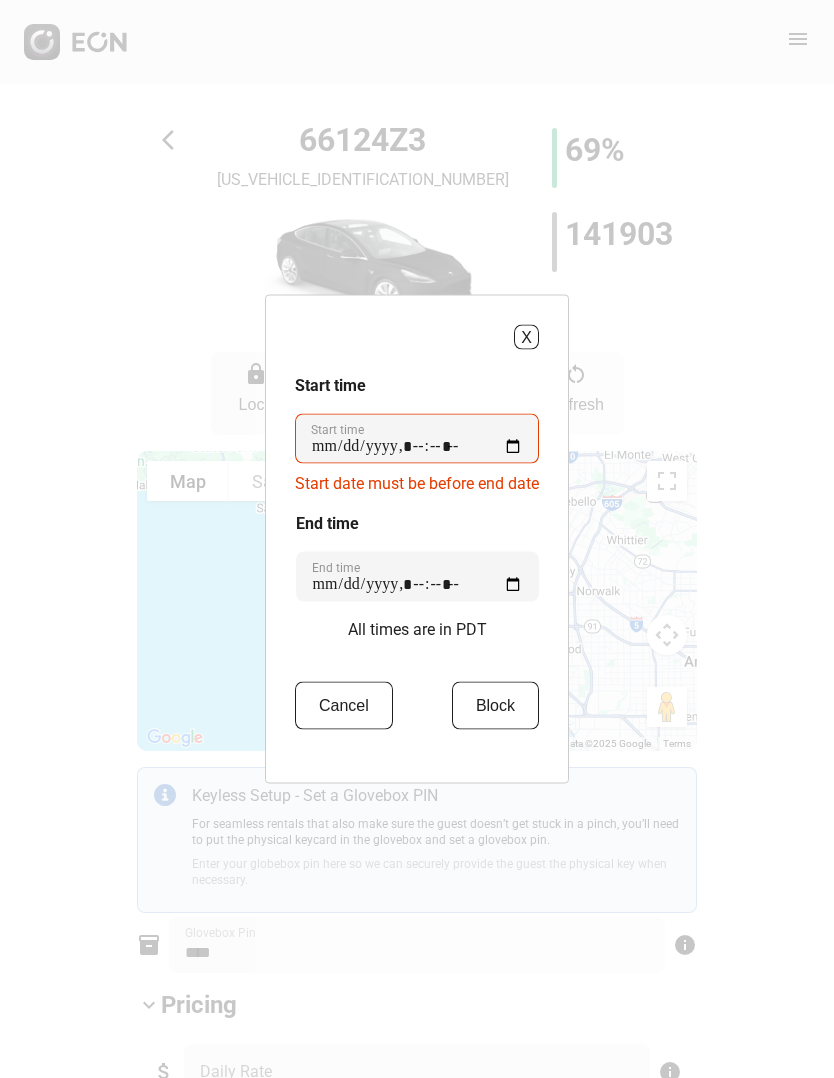 click on "Start time" at bounding box center [417, 439] 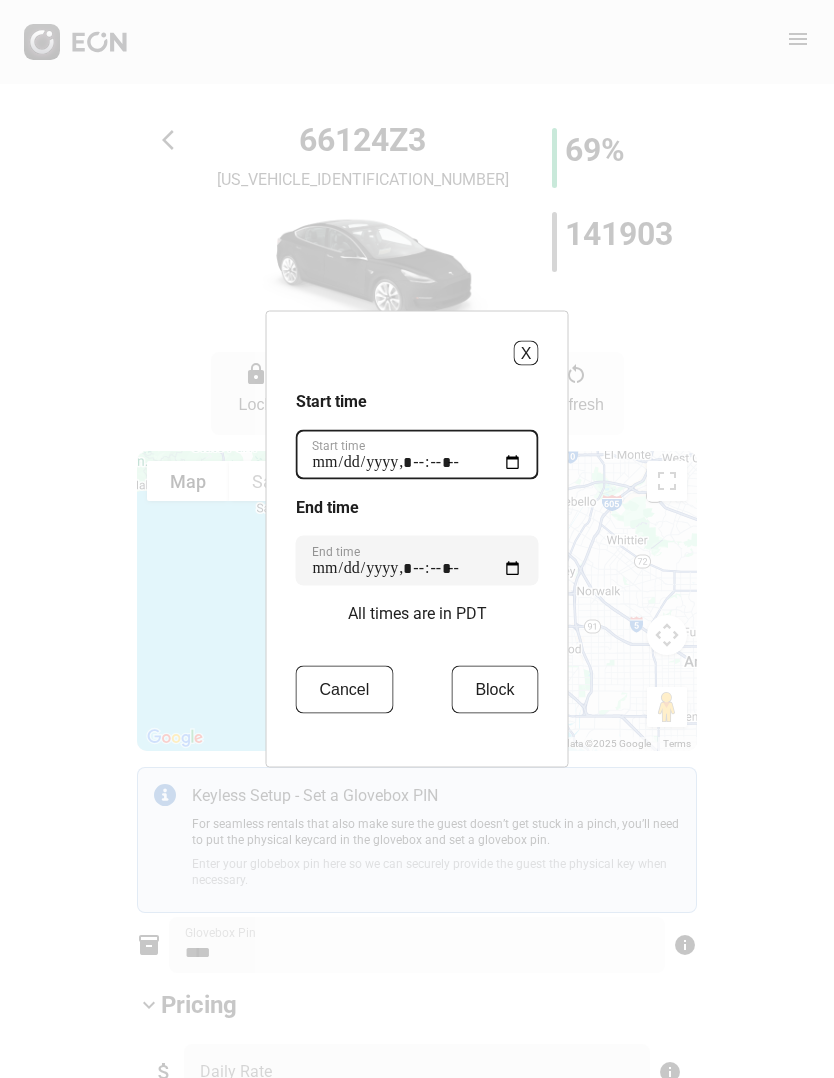 click on "Start time" at bounding box center (417, 455) 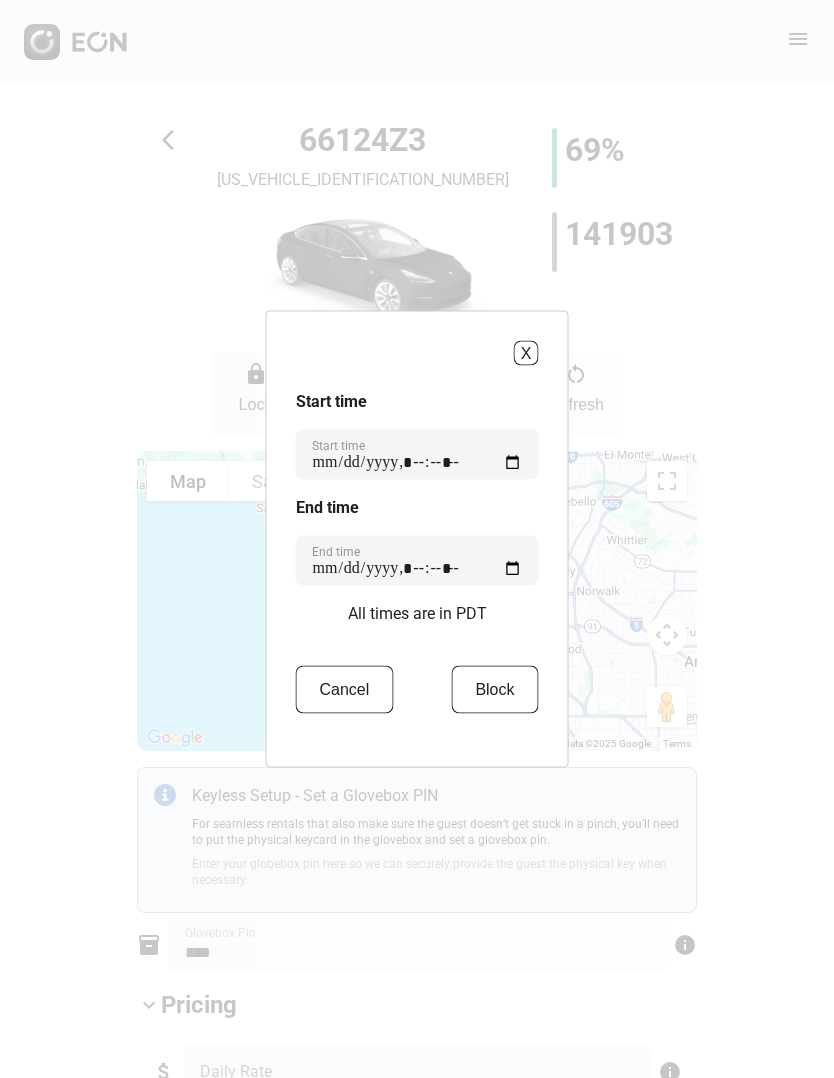 click on "Block" at bounding box center (494, 690) 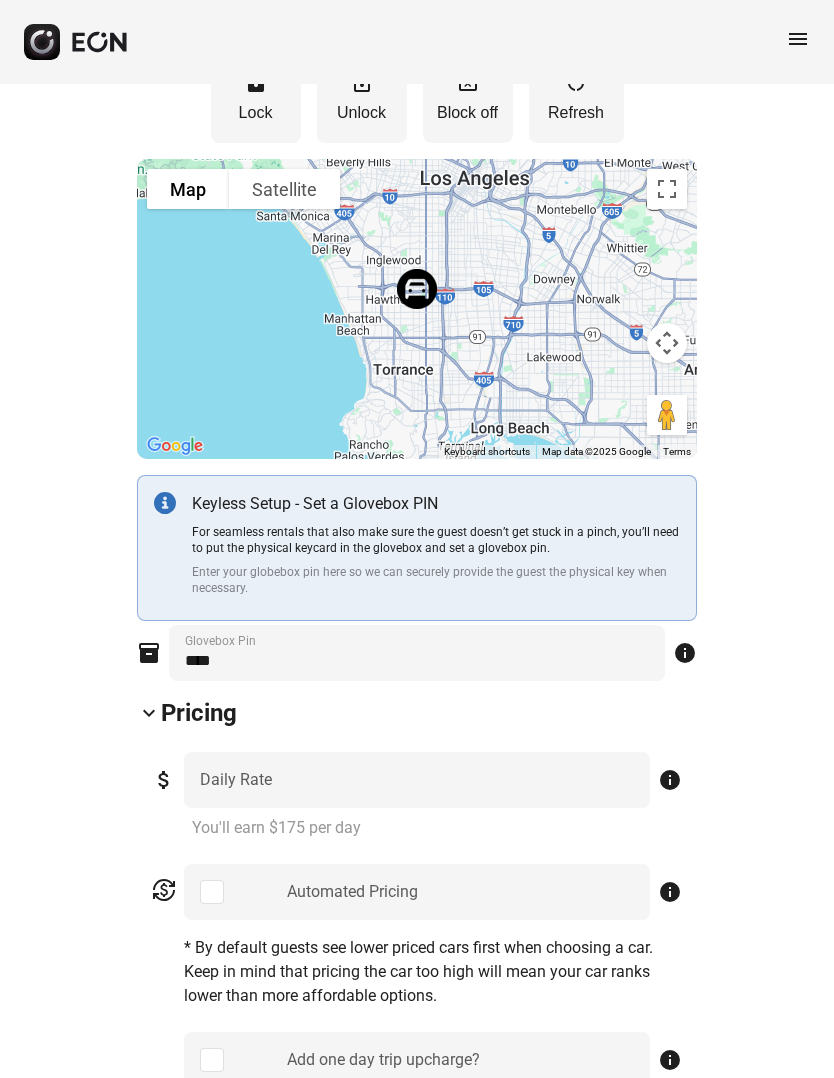 scroll, scrollTop: 0, scrollLeft: 0, axis: both 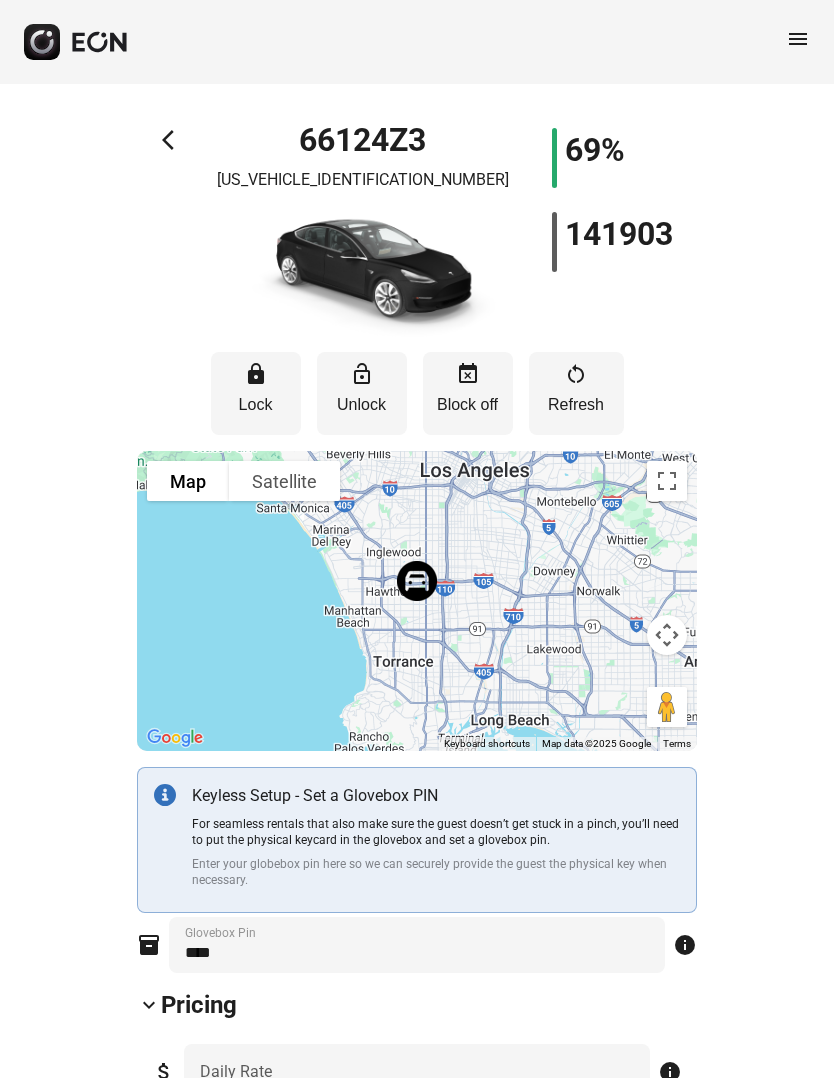 click on "arrow_back_ios 66124Z3 [US_VEHICLE_IDENTIFICATION_NUMBER] 69% 141903" at bounding box center (417, 234) 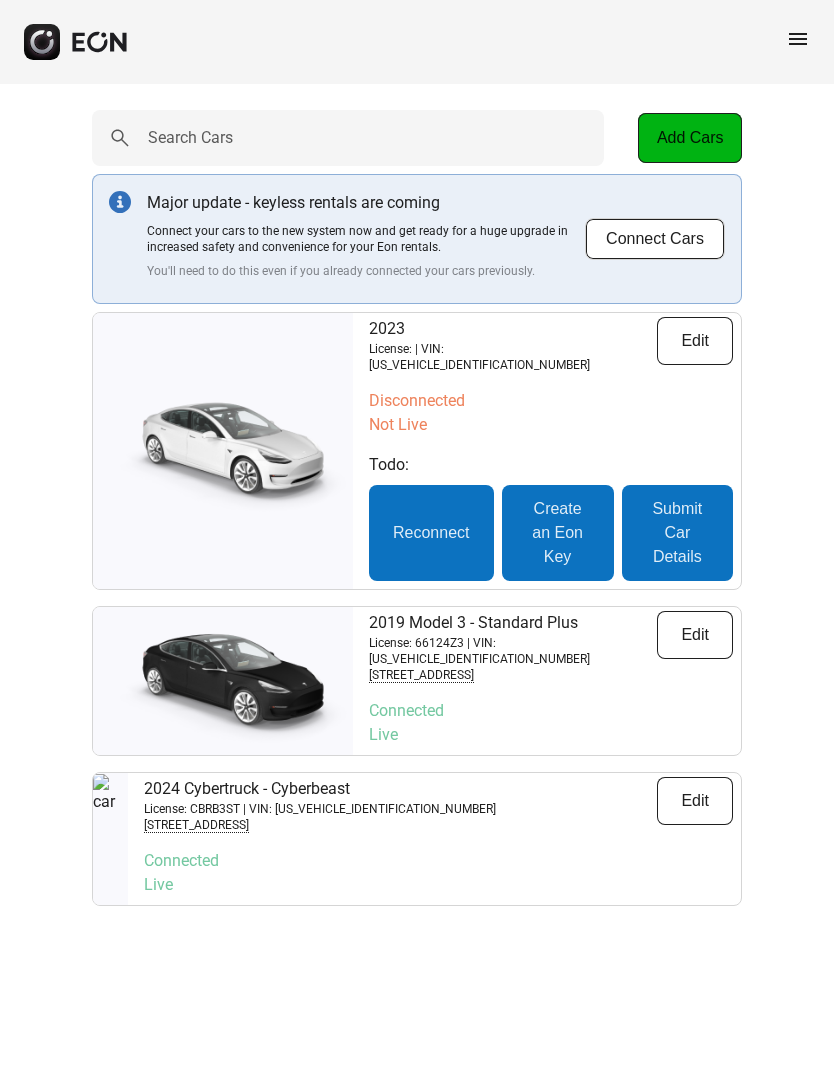 click on "Edit" at bounding box center (695, 341) 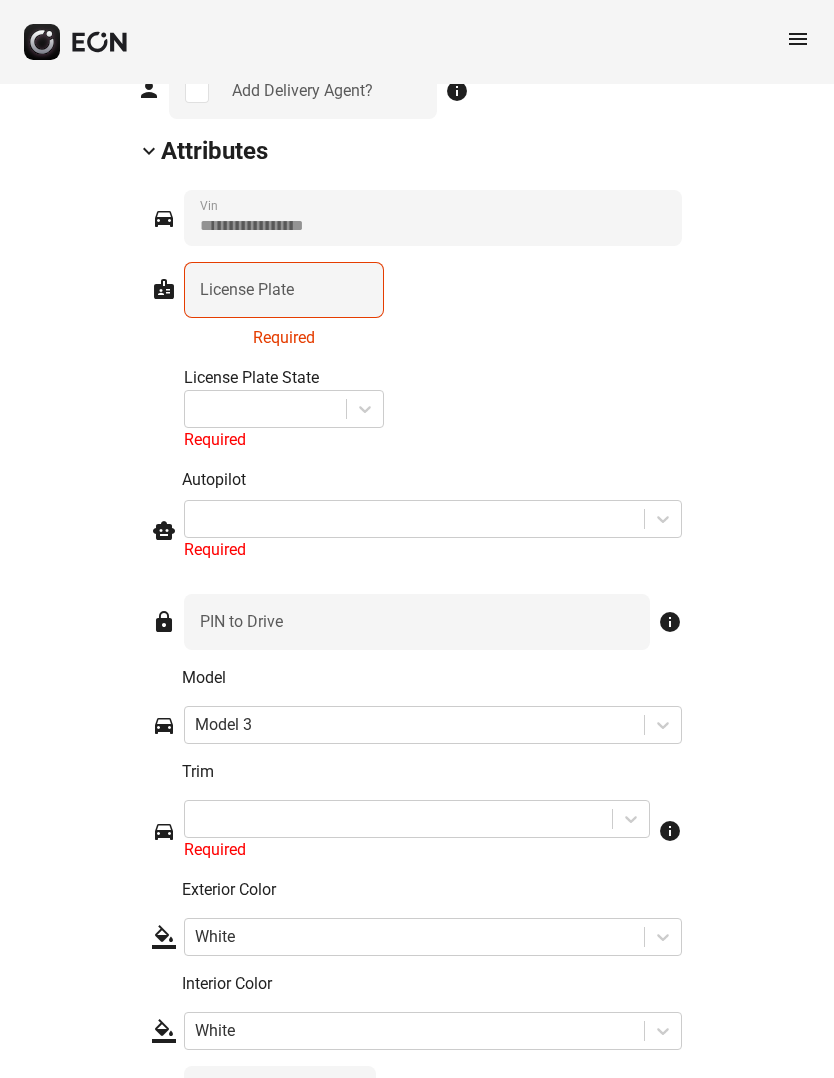 scroll, scrollTop: 2545, scrollLeft: 0, axis: vertical 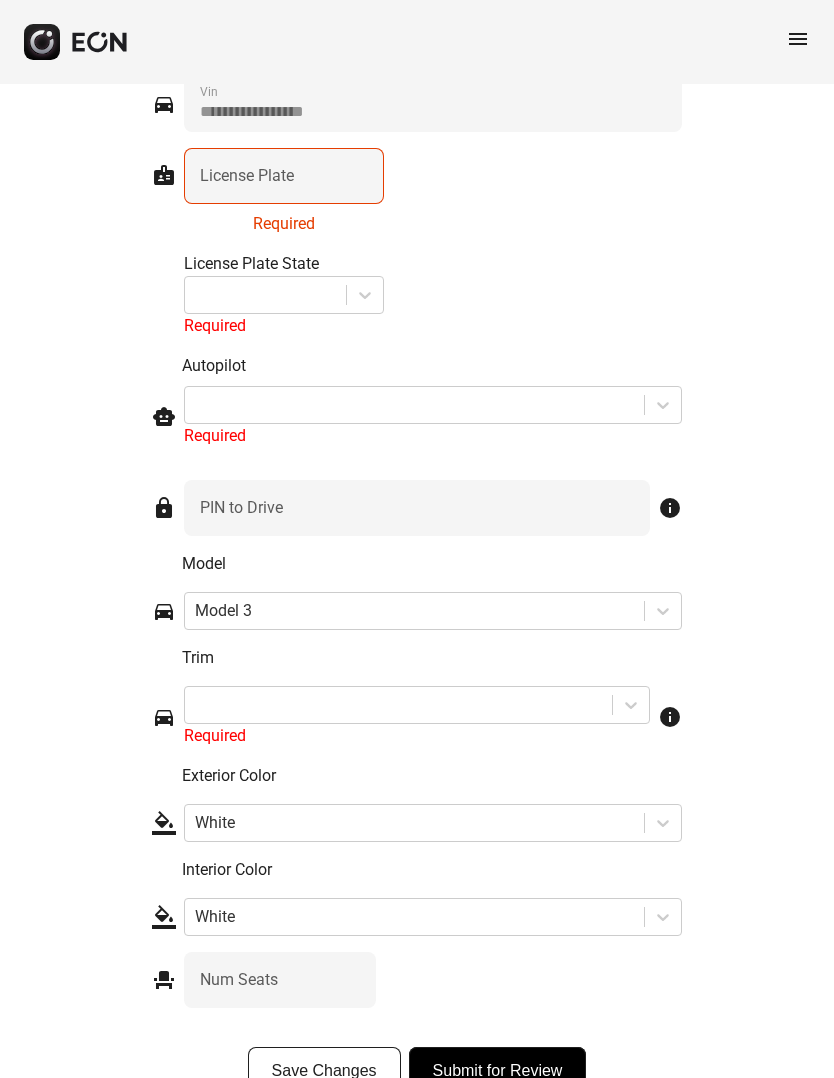 click on "Unlist Car" at bounding box center [417, 1123] 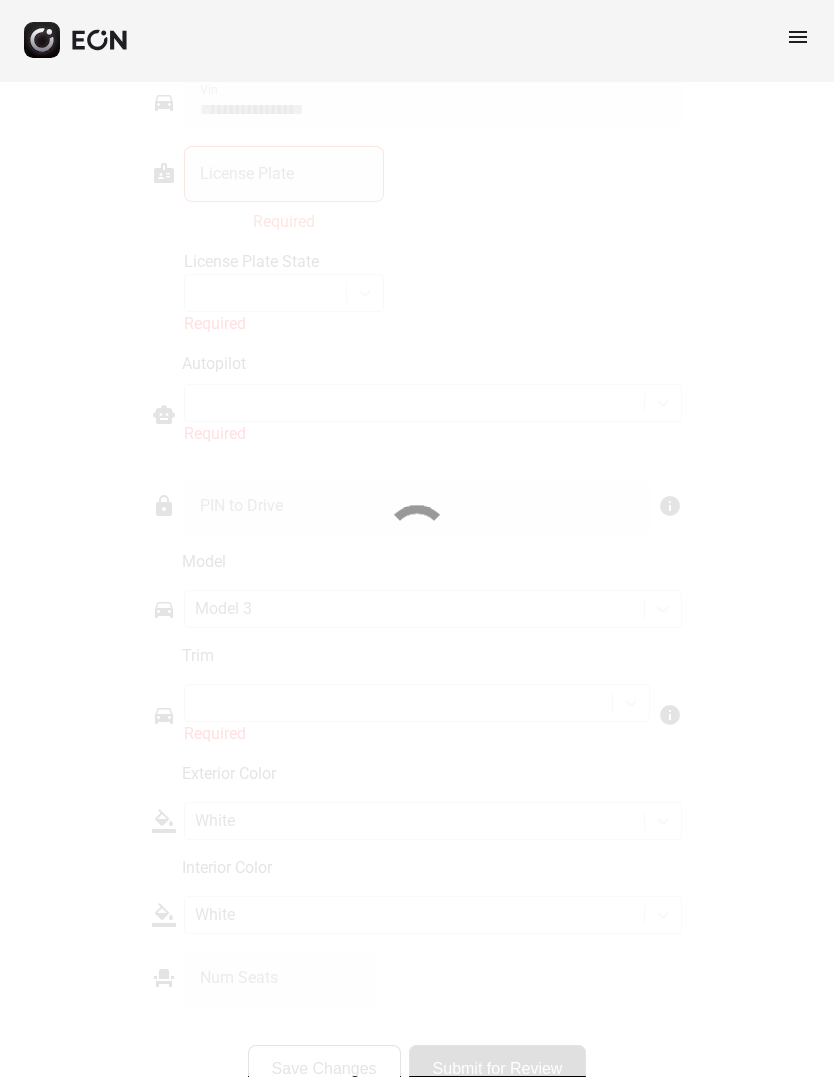 scroll, scrollTop: 2629, scrollLeft: 0, axis: vertical 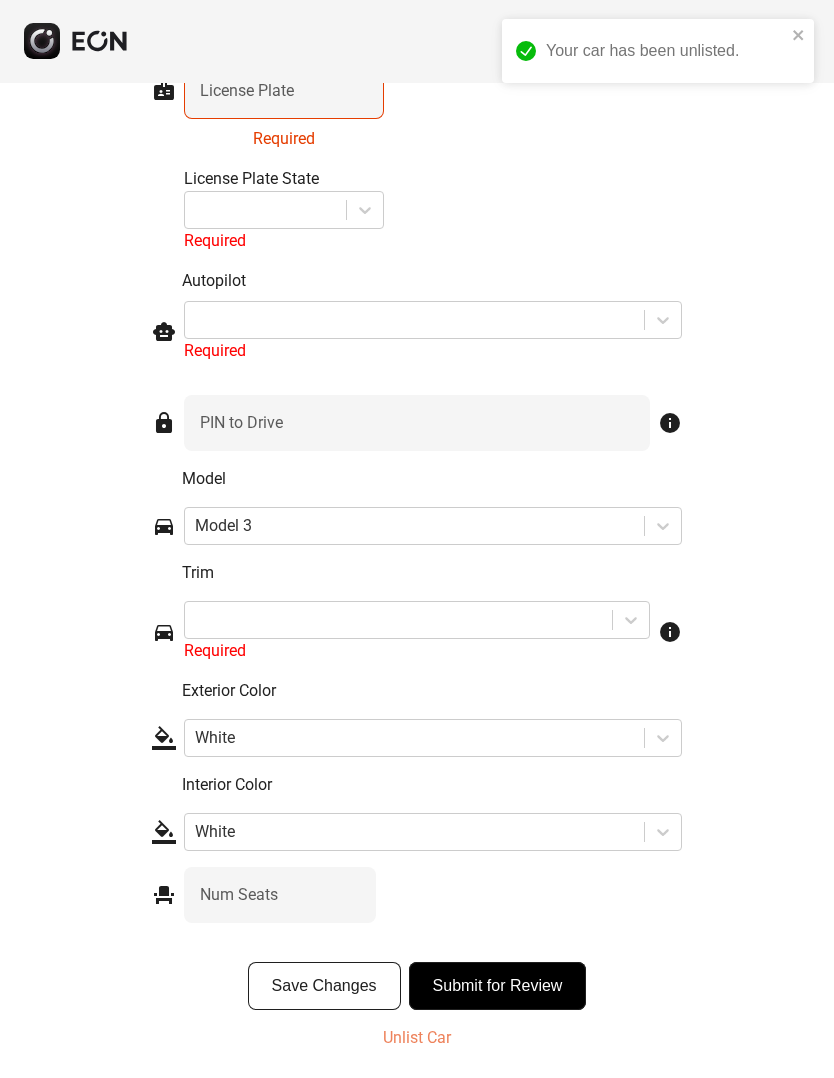 click on "Your car has been unlisted. arrow_back_ios [US_VEHICLE_IDENTIFICATION_NUMBER] 45% 18883 ⚠️ Car is not secured Add Digital Key lock Lock lock_open Unlock event_busy Block off restart_alt Refresh To navigate the map with touch gestures double-tap and hold your finger on the map, then drag the map. ← Move left → Move right ↑ Move up ↓ Move down + Zoom in - Zoom out Home Jump left by 75% End Jump right by 75% Page Up Jump up by 75% Page Down Jump down by 75% Map Terrain Satellite Labels Keyboard shortcuts Map Data Map data ©2025 Google Map data ©2025 Google 5 km  Click to toggle between metric and imperial units Terms Report a map error Keyless Setup - Set a Glovebox PIN For seamless rentals that also make sure the guest doesn’t get stuck in a pinch, you’ll need to put the physical keycard in the glovebox and set a glovebox pin. Enter your globebox pin here so we can securely provide the guest the physical key when necessary. inventory_2 Glovebox Pin info keyboard_arrow_down Pricing attach_money *** Daily Rate" at bounding box center [417, -733] 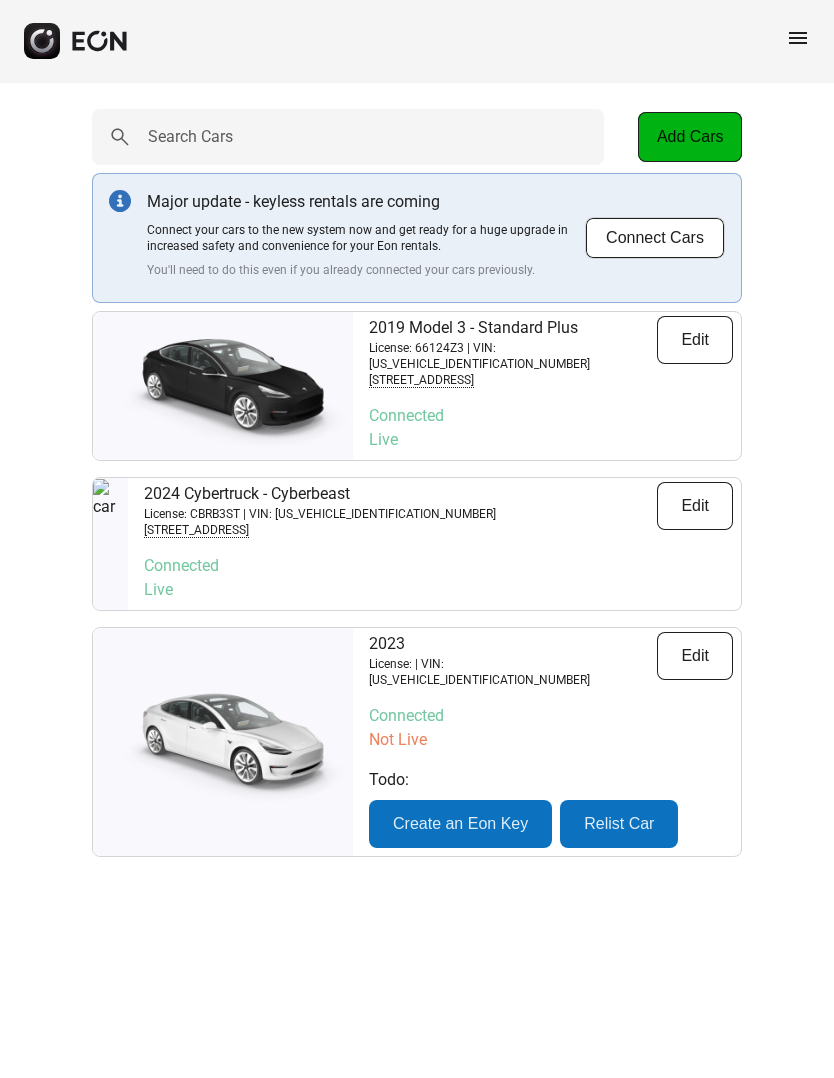 click on "Edit" at bounding box center (695, 657) 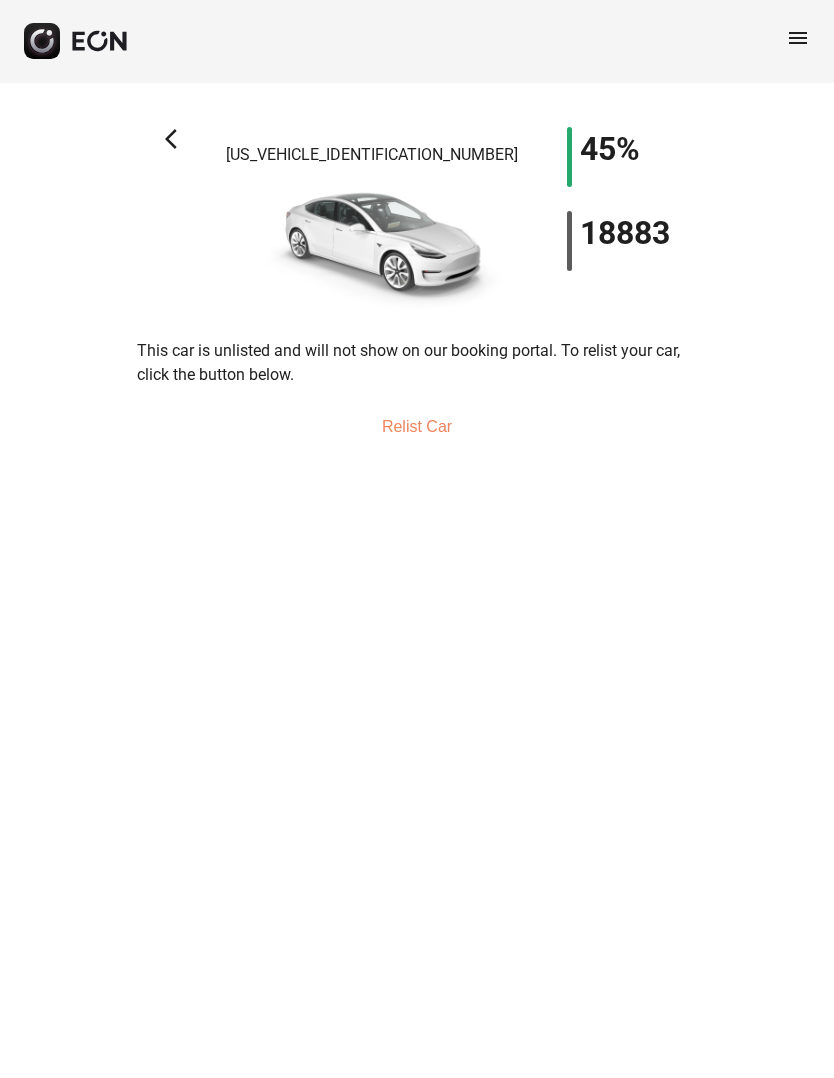 click on "arrow_back_ios [US_VEHICLE_IDENTIFICATION_NUMBER] 45% 18883" at bounding box center (417, 222) 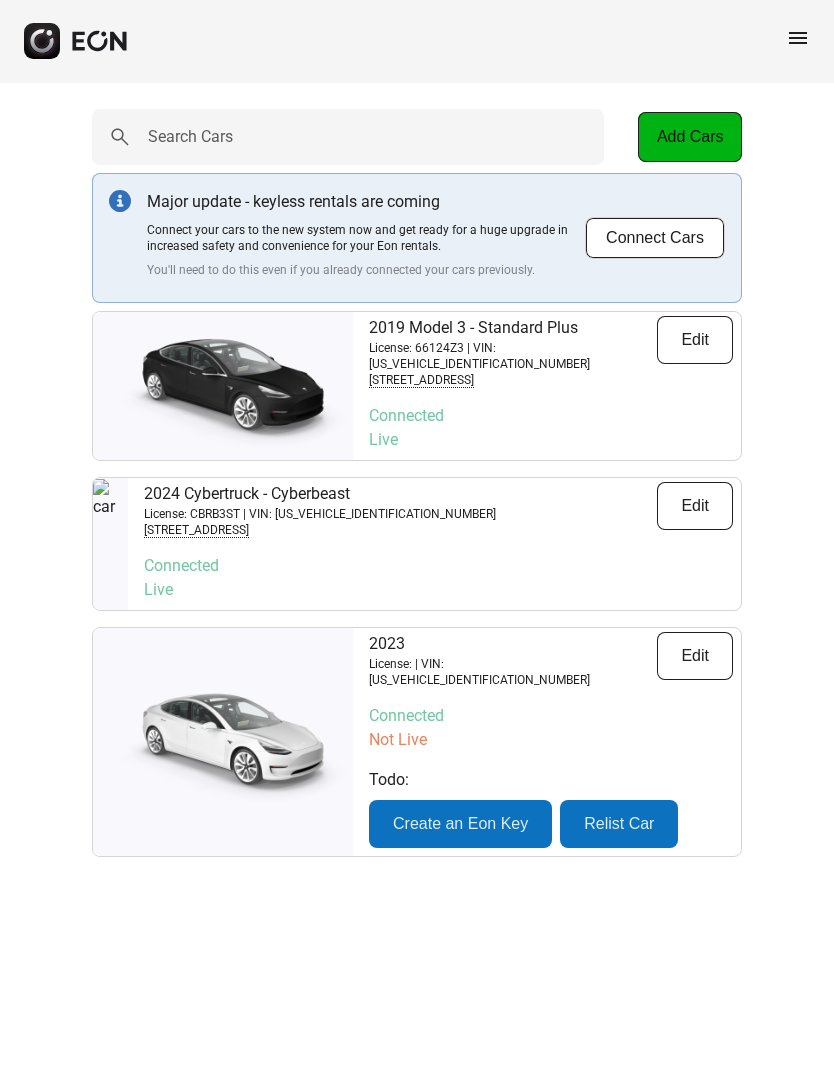 click 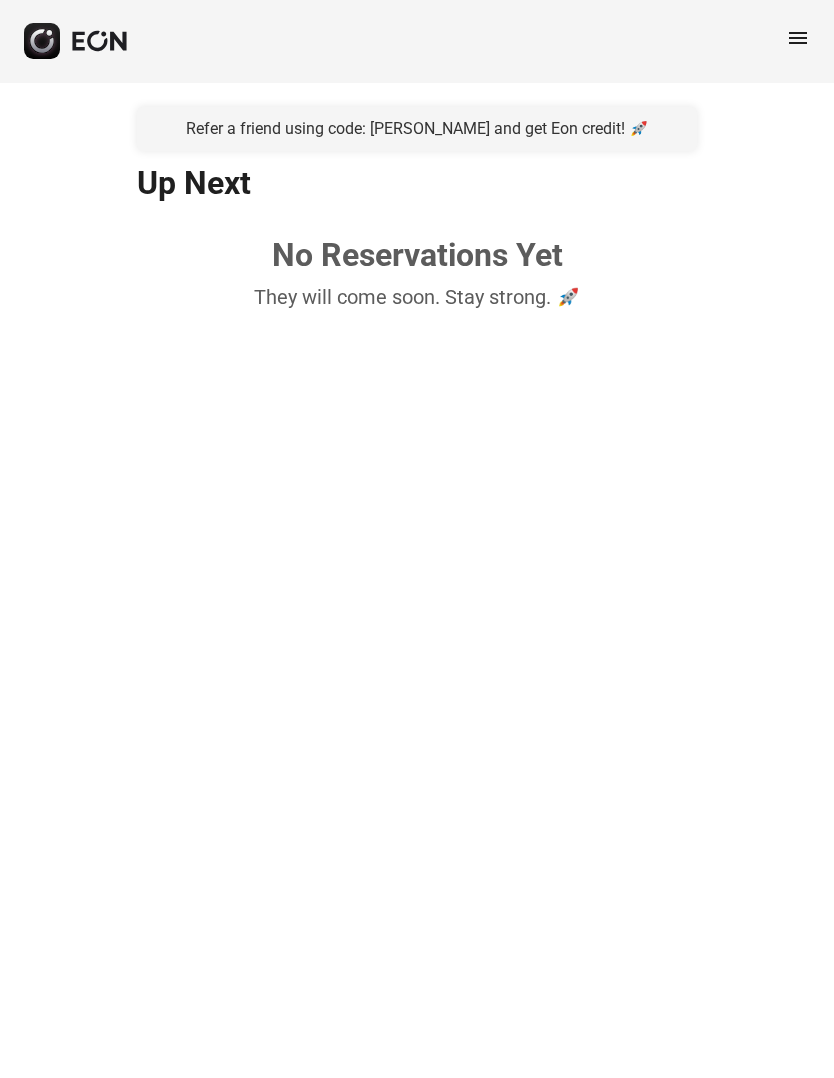 click on "menu" at bounding box center [417, 42] 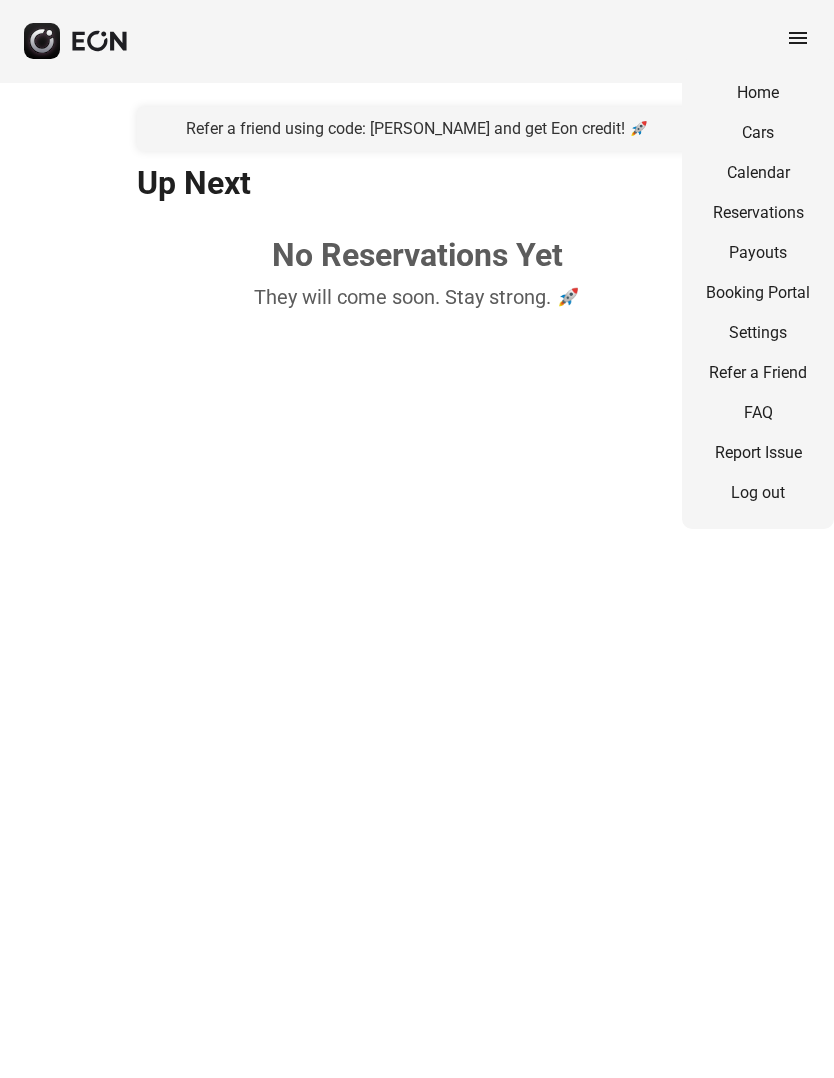 click on "Cars" at bounding box center [758, 134] 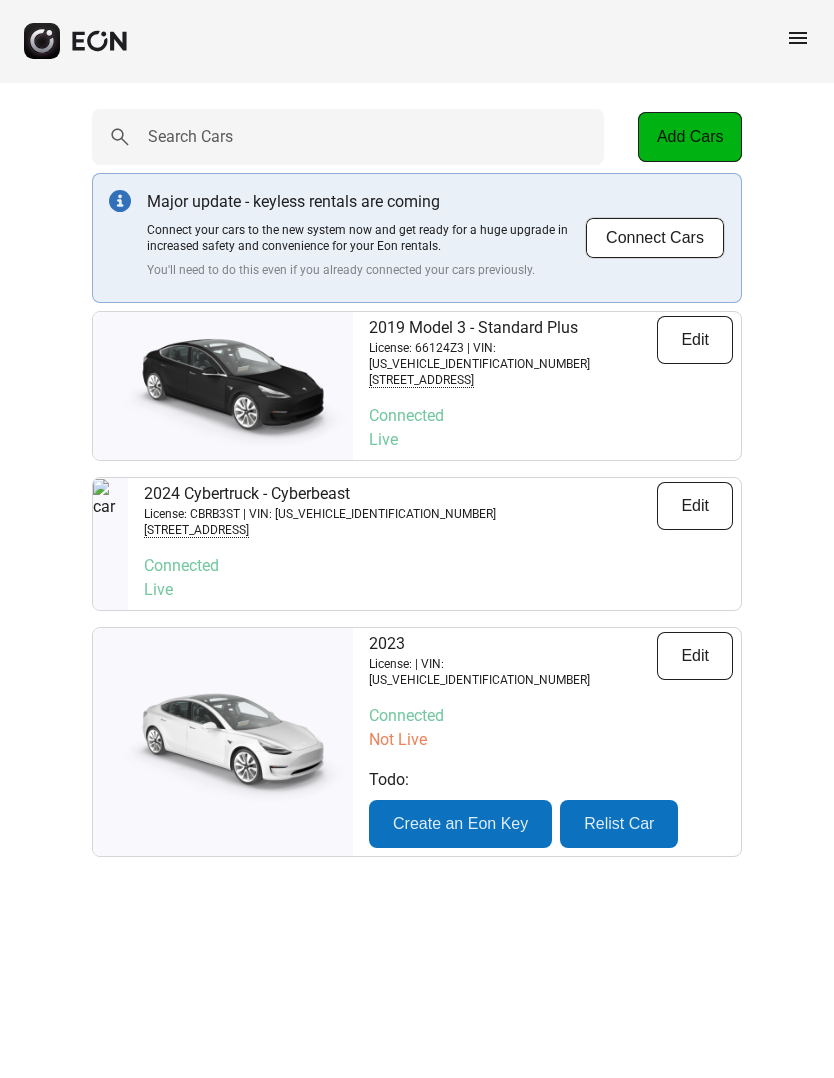 click on "Edit" at bounding box center [695, 507] 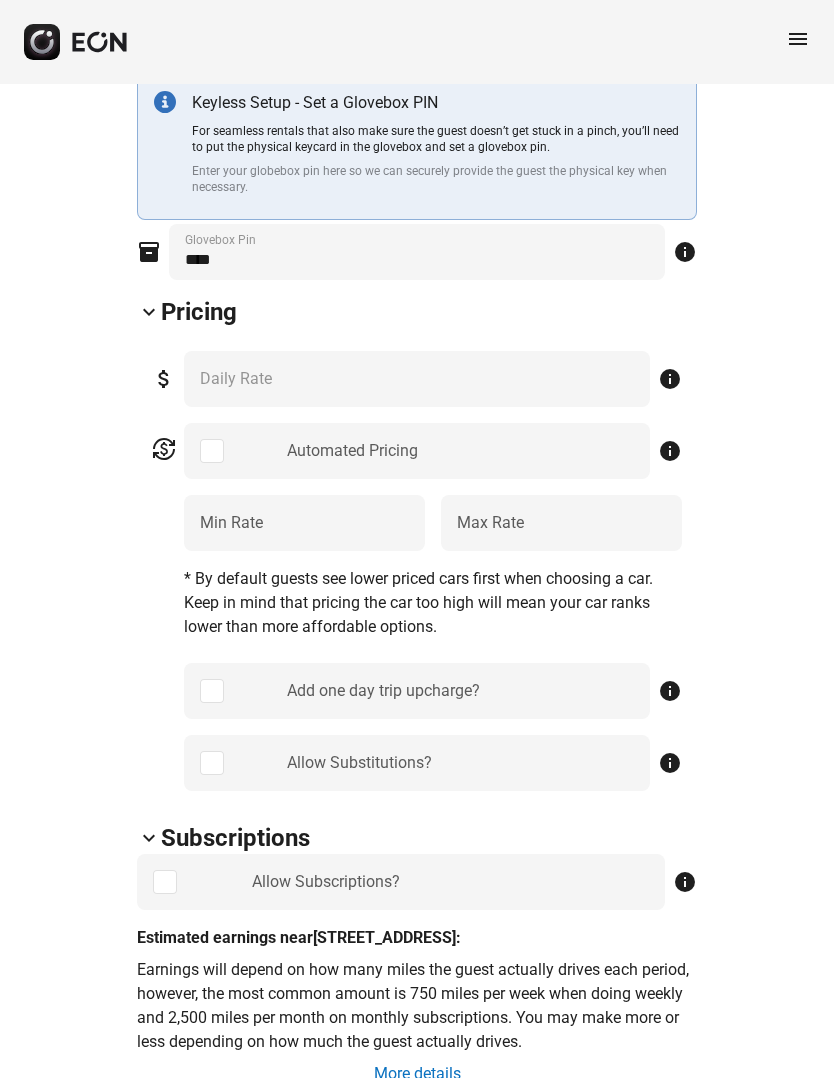 scroll, scrollTop: 625, scrollLeft: 0, axis: vertical 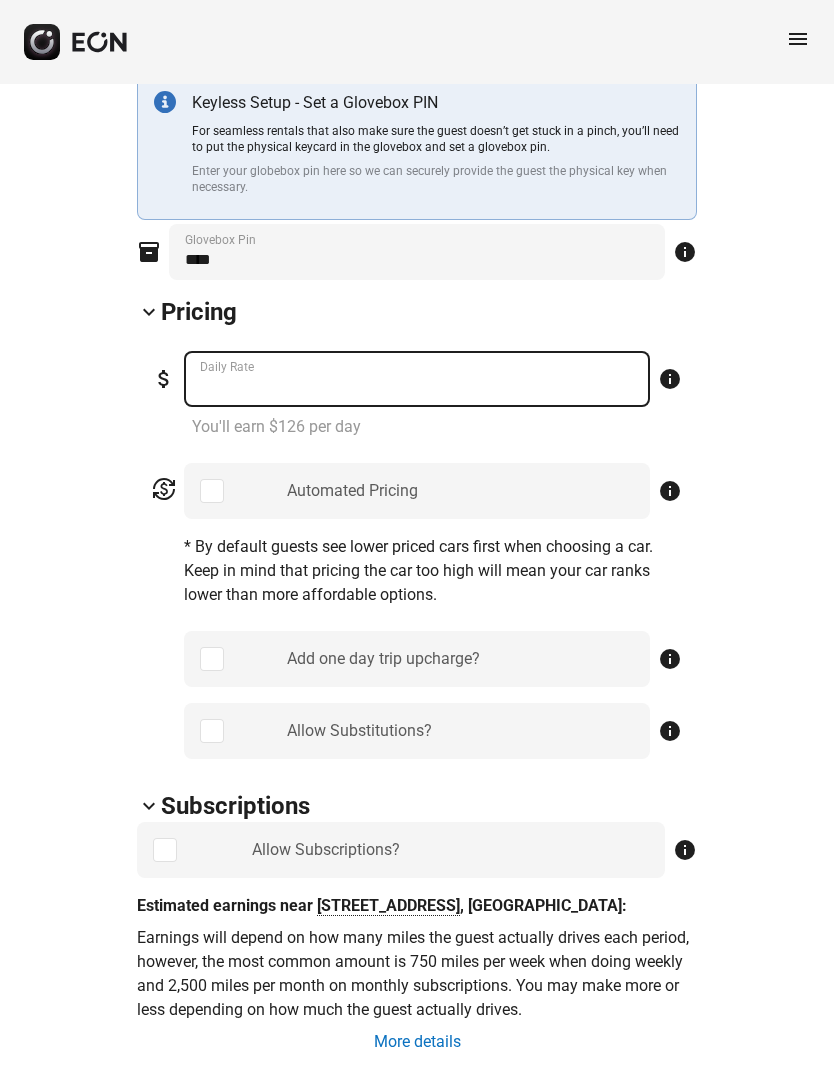 click on "***" at bounding box center (417, 379) 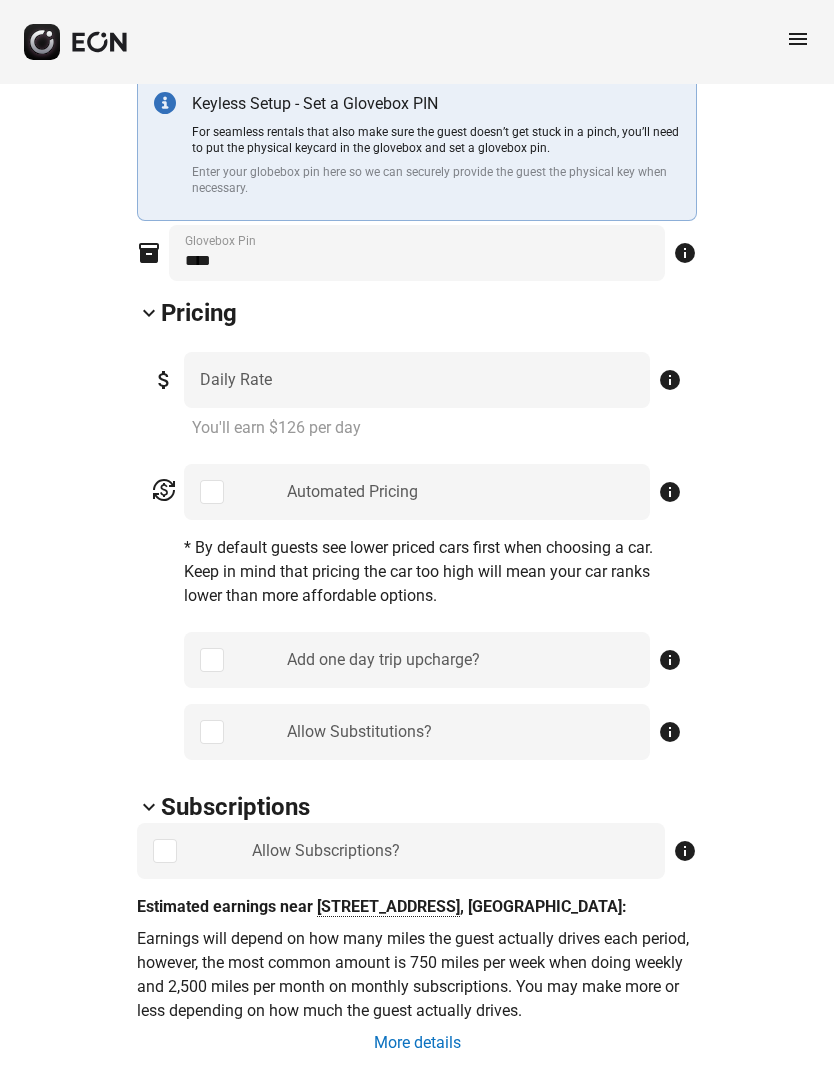 click on "arrow_back_ios CBRB3ST [US_VEHICLE_IDENTIFICATION_NUMBER] 79% 30474 lock Lock lock_open Unlock event_busy Block off restart_alt Refresh To navigate the map with touch gestures double-tap and hold your finger on the map, then drag the map. ← Move left → Move right ↑ Move up ↓ Move down + Zoom in - Zoom out Home Jump left by 75% End Jump right by 75% Page Up Jump up by 75% Page Down Jump down by 75% Map Terrain Satellite Labels Keyboard shortcuts Map Data Map data ©2025 Google Map data ©2025 Google 10 km  Click to toggle between metric and imperial units Terms Report a map error Keyless Setup - Set a Glovebox PIN For seamless rentals that also make sure the guest doesn’t get stuck in a pinch, you’ll need to put the physical keycard in the glovebox and set a glovebox pin. Enter your globebox pin here so we can securely provide the guest the physical key when necessary. inventory_2 Glovebox Pin info keyboard_arrow_down Pricing attach_money *** Daily Rate info You'll earn $126 per day currency_exchange info info   *" at bounding box center [417, 1256] 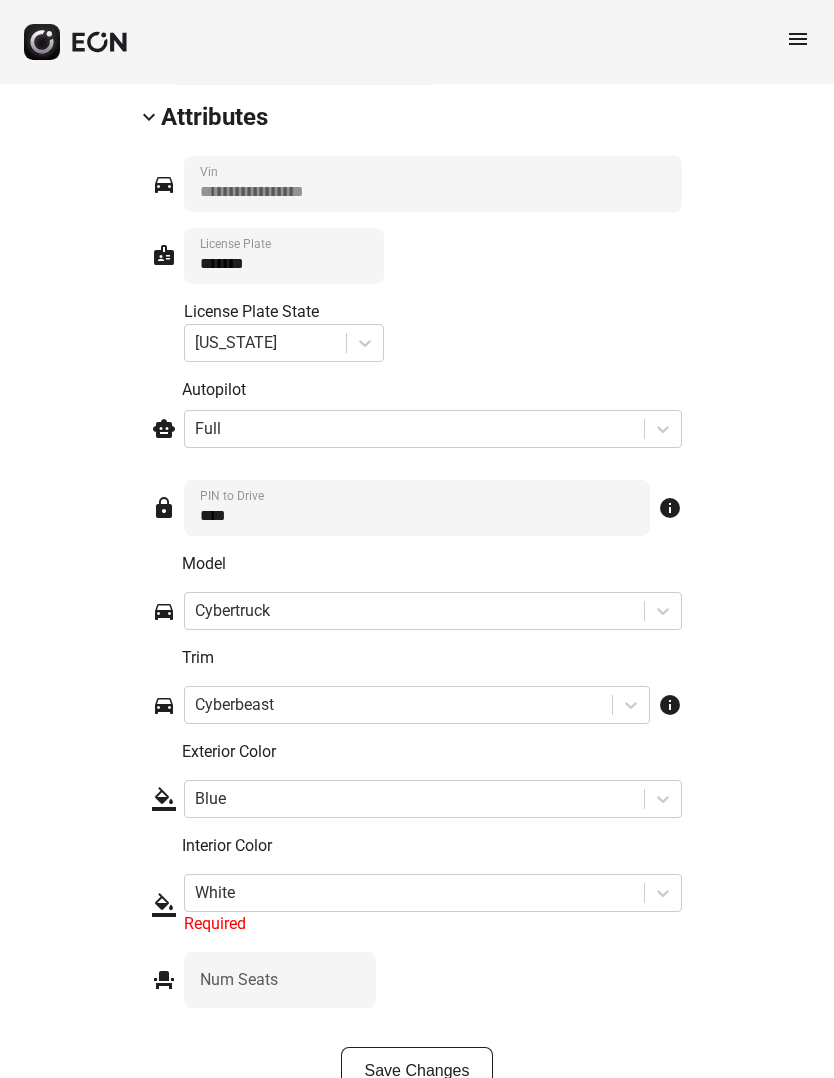 scroll, scrollTop: 2598, scrollLeft: 0, axis: vertical 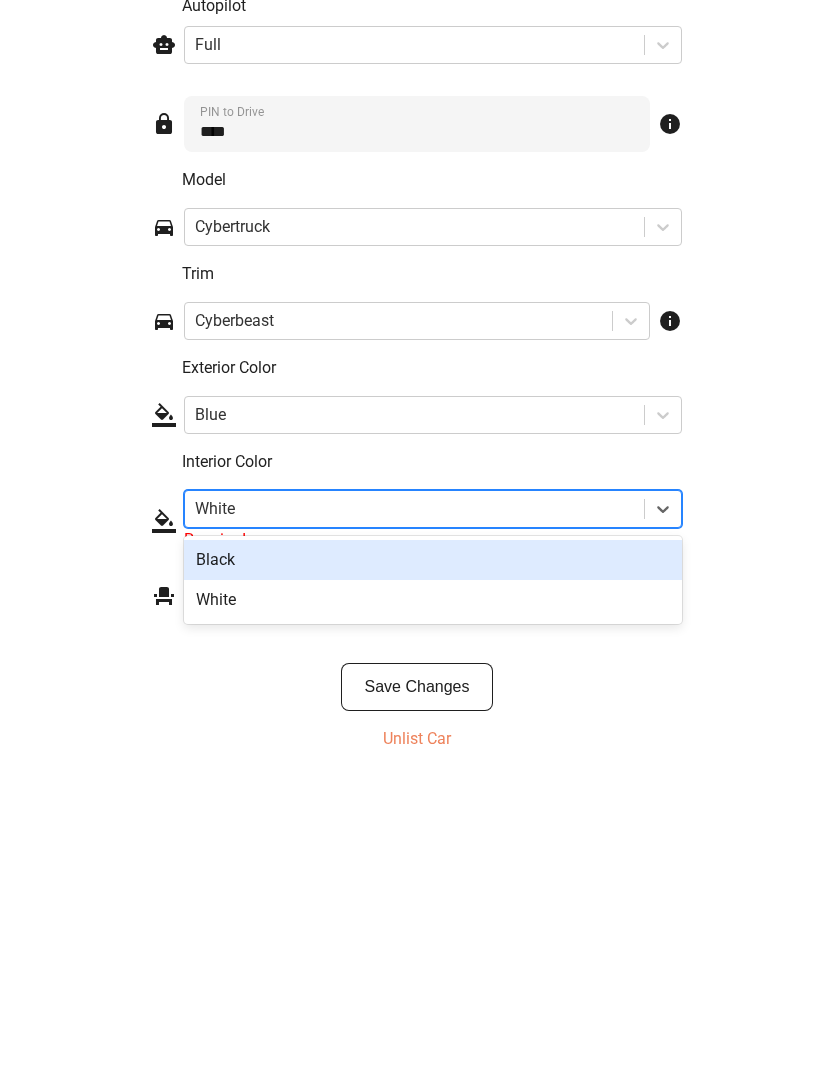 click on "Black" at bounding box center [433, 860] 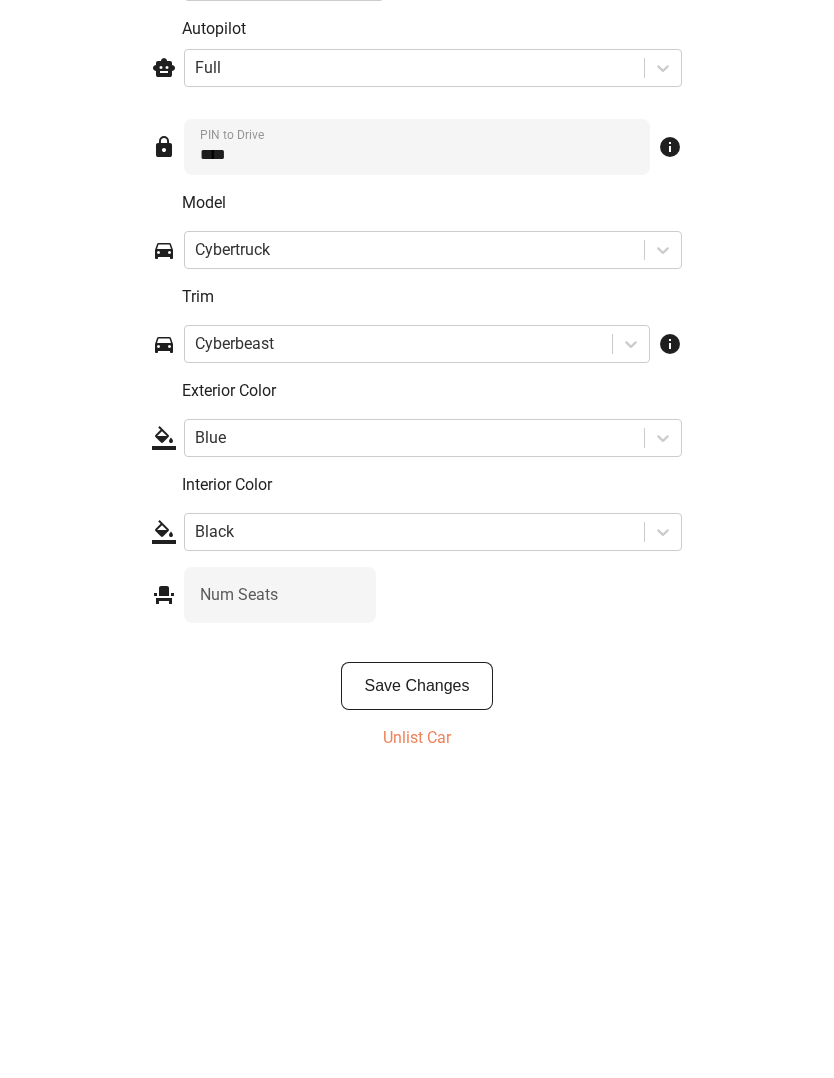 scroll, scrollTop: 2490, scrollLeft: 0, axis: vertical 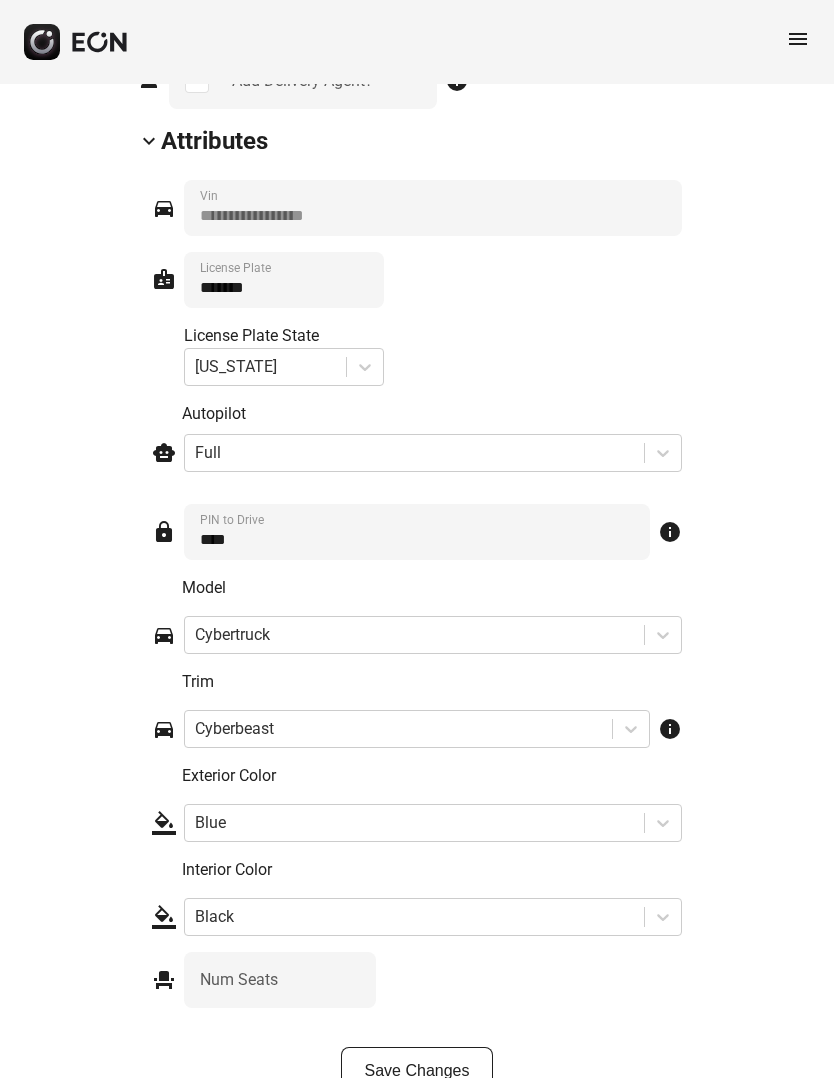click on "**********" at bounding box center (417, 594) 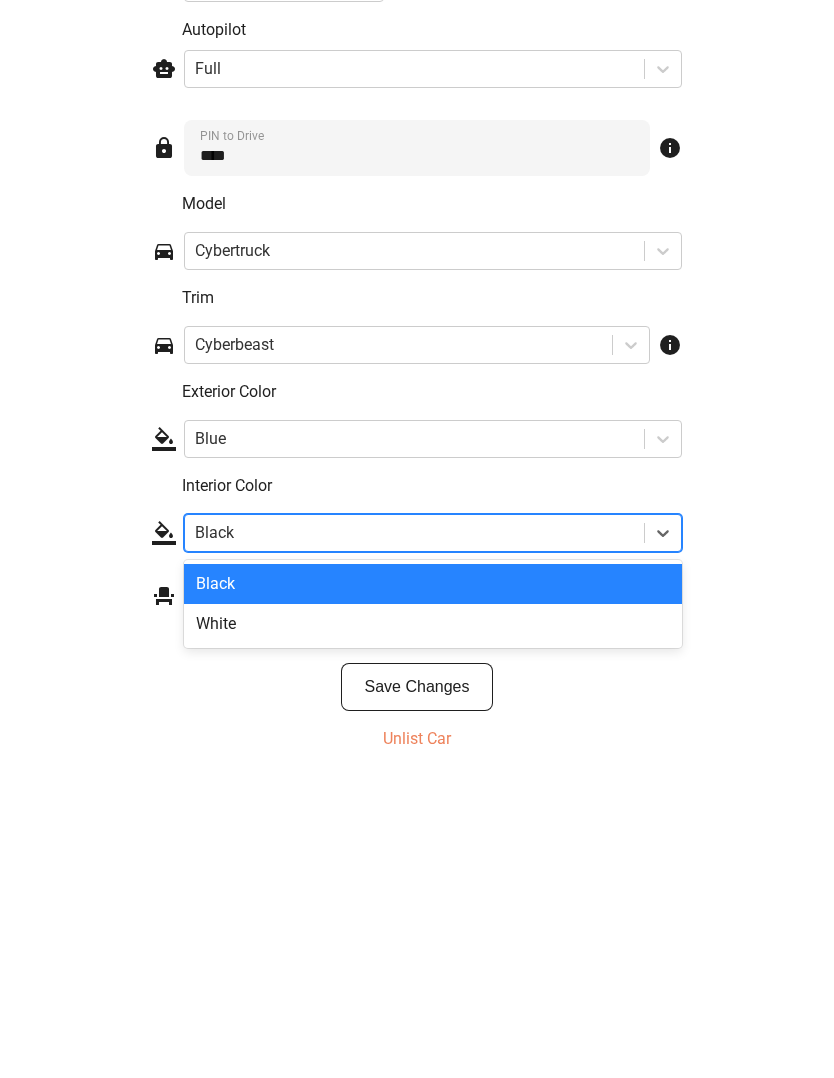 click on "White" at bounding box center [433, 924] 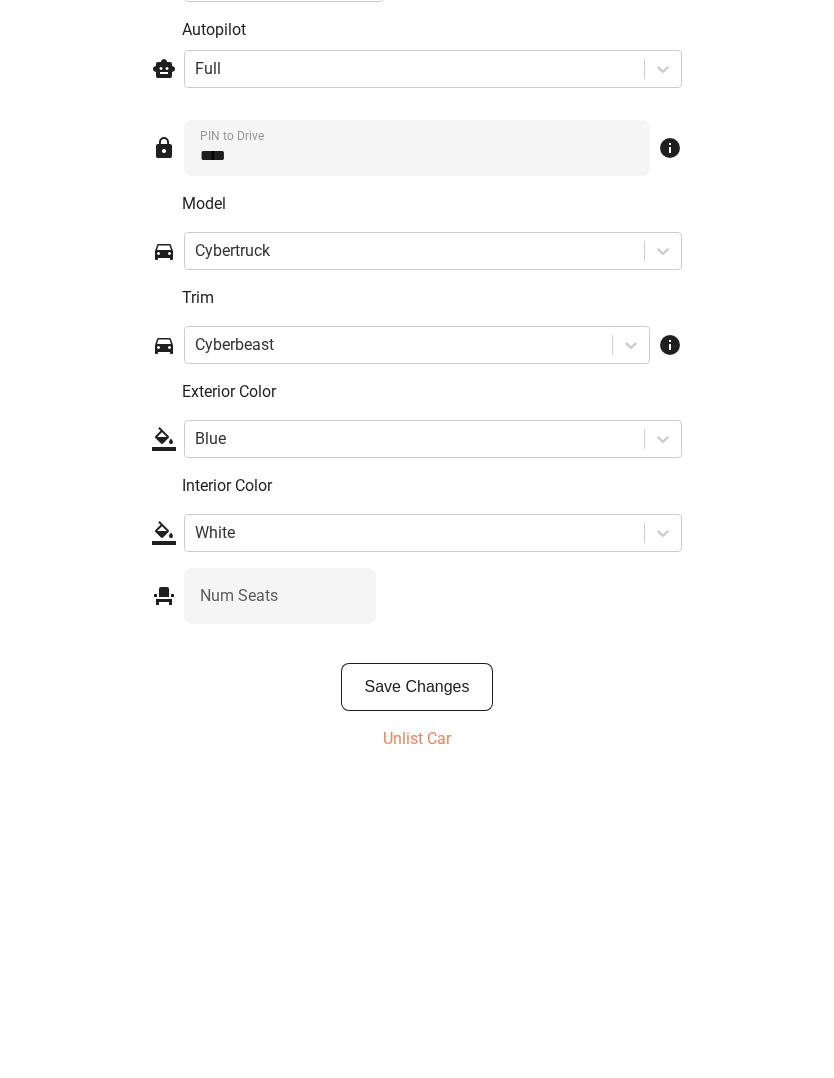 scroll, scrollTop: 2490, scrollLeft: 0, axis: vertical 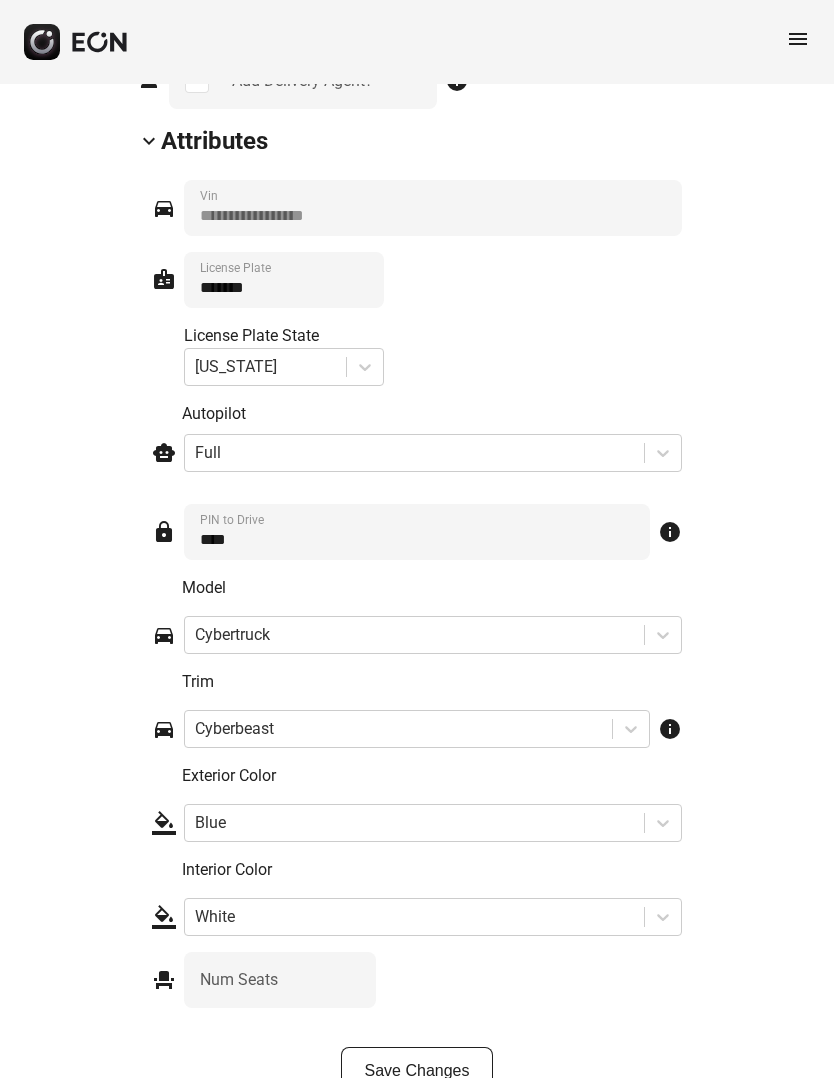 click on "Save Changes" at bounding box center (417, 1071) 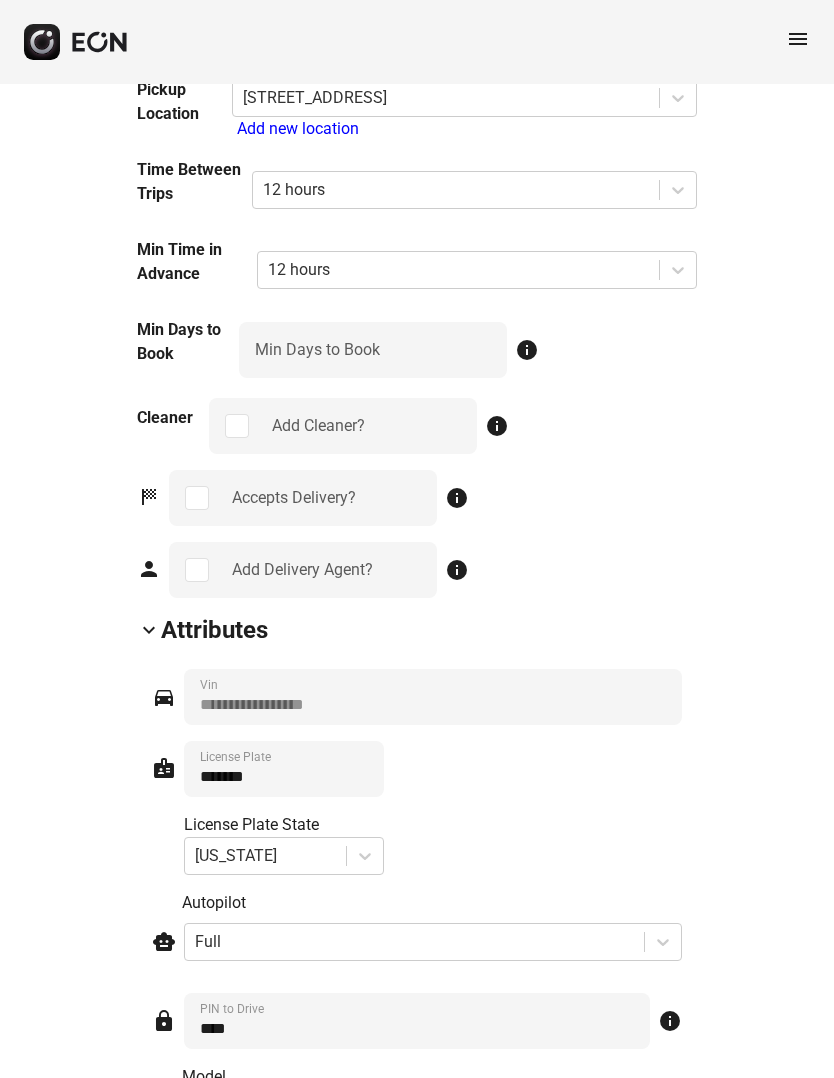 scroll, scrollTop: 1954, scrollLeft: 0, axis: vertical 